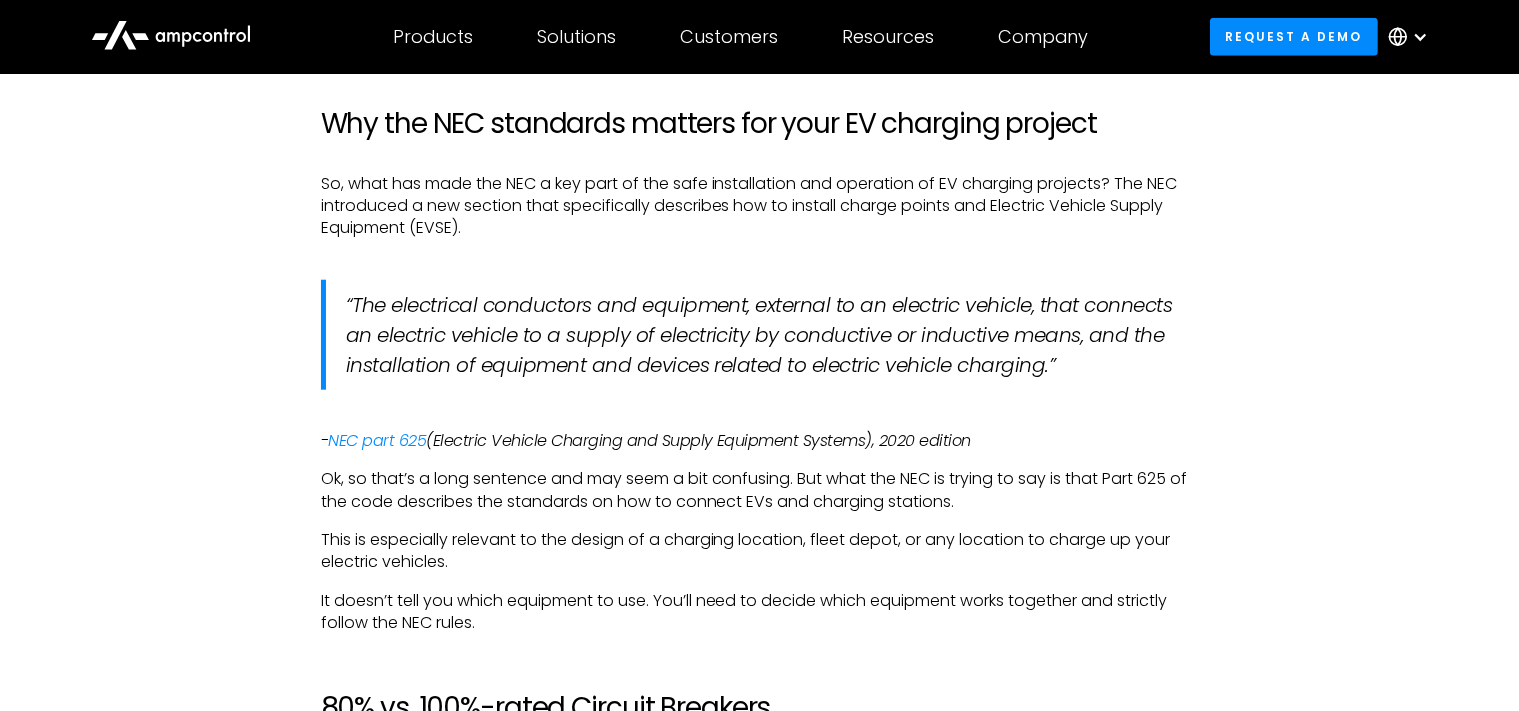 scroll, scrollTop: 1955, scrollLeft: 0, axis: vertical 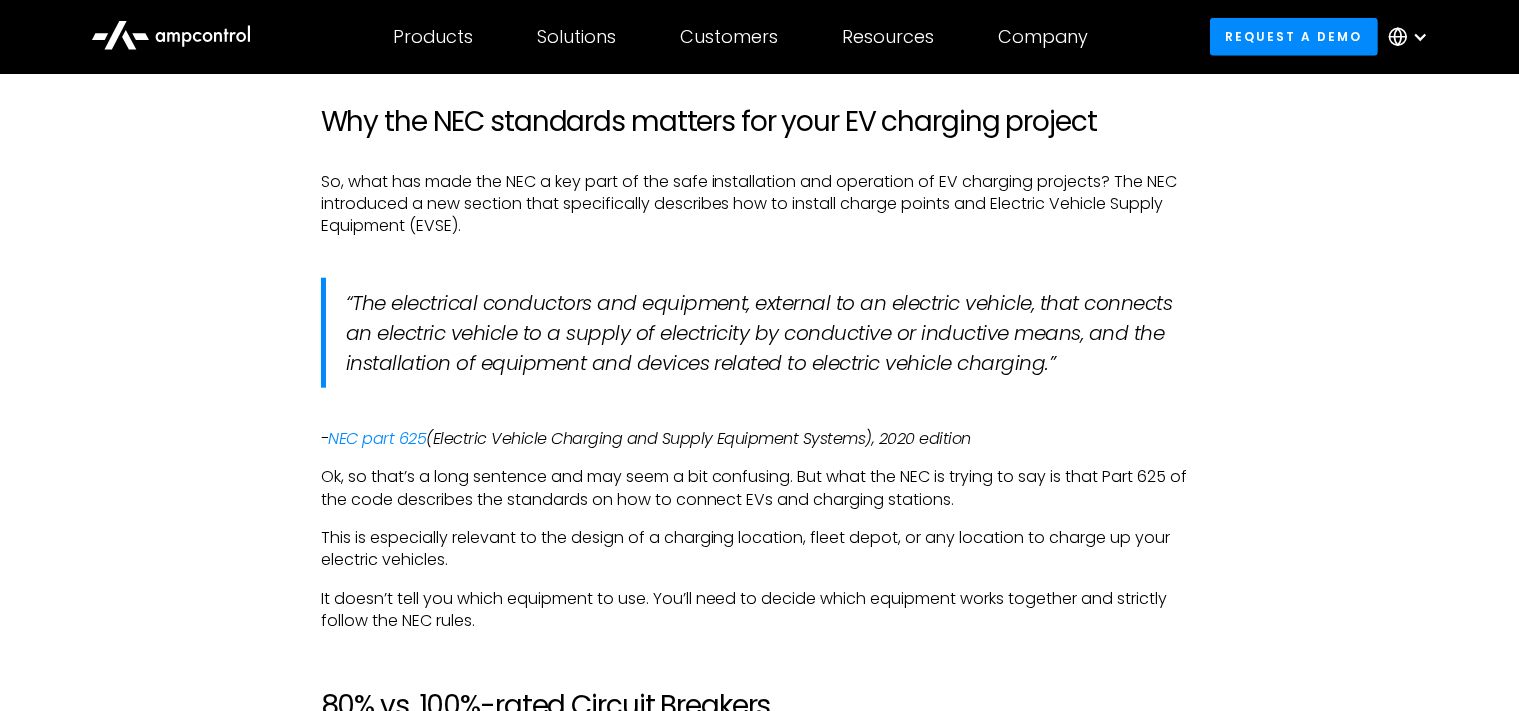 click on "“The electrical conductors and equipment, external to an electric vehicle, that connects an electric vehicle to a supply of electricity by conductive or inductive means, and the installation of equipment and devices related to electric vehicle charging.”" at bounding box center [759, 333] 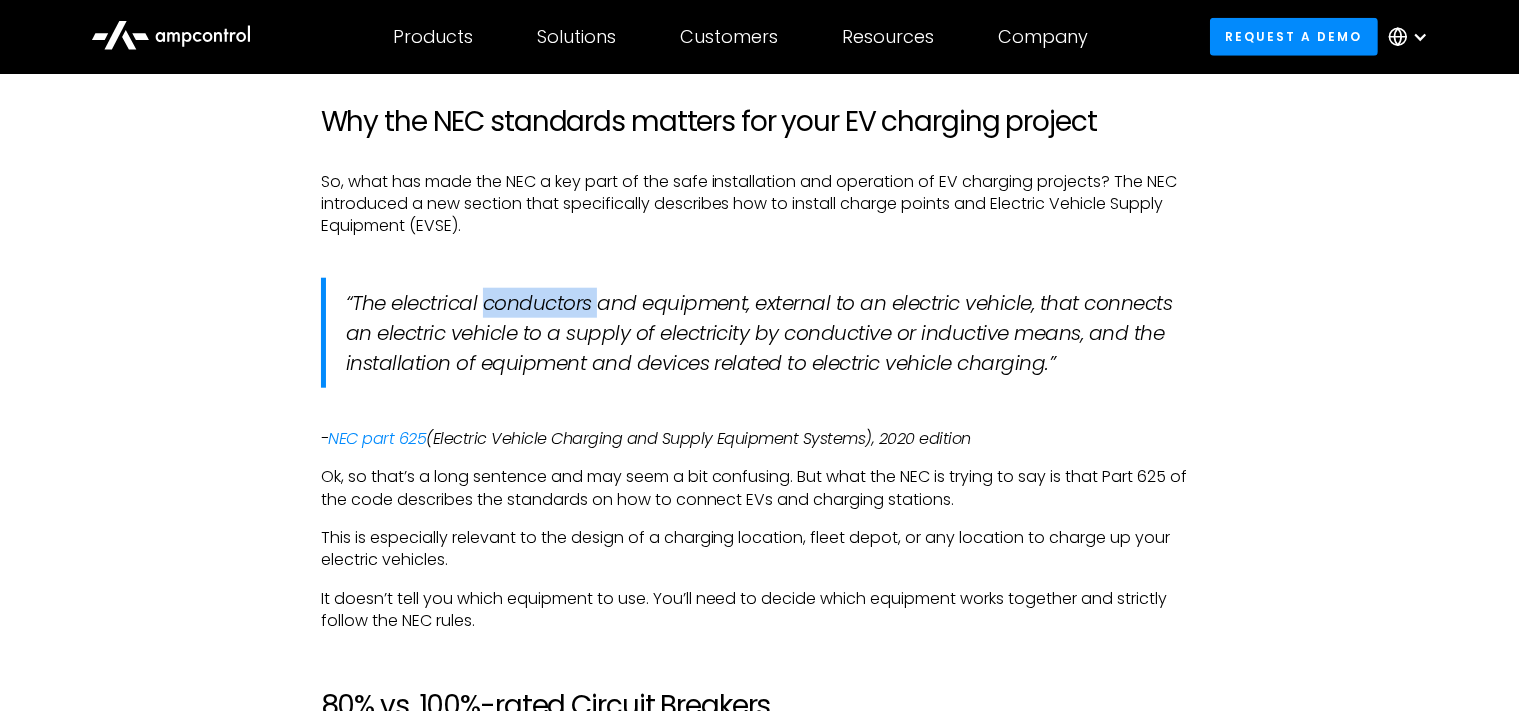click on "“The electrical conductors and equipment, external to an electric vehicle, that connects an electric vehicle to a supply of electricity by conductive or inductive means, and the installation of equipment and devices related to electric vehicle charging.”" at bounding box center (759, 333) 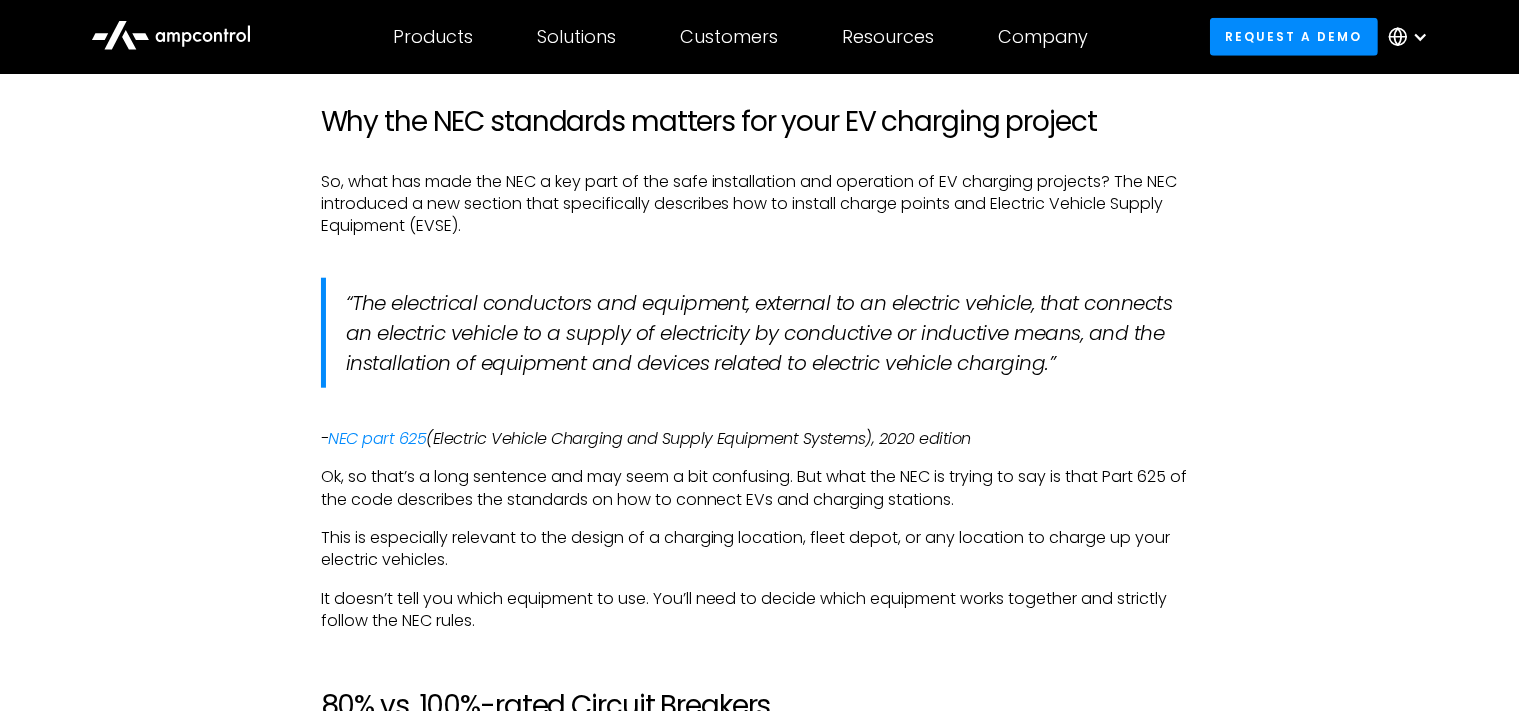 drag, startPoint x: 496, startPoint y: 309, endPoint x: 486, endPoint y: 337, distance: 29.732138 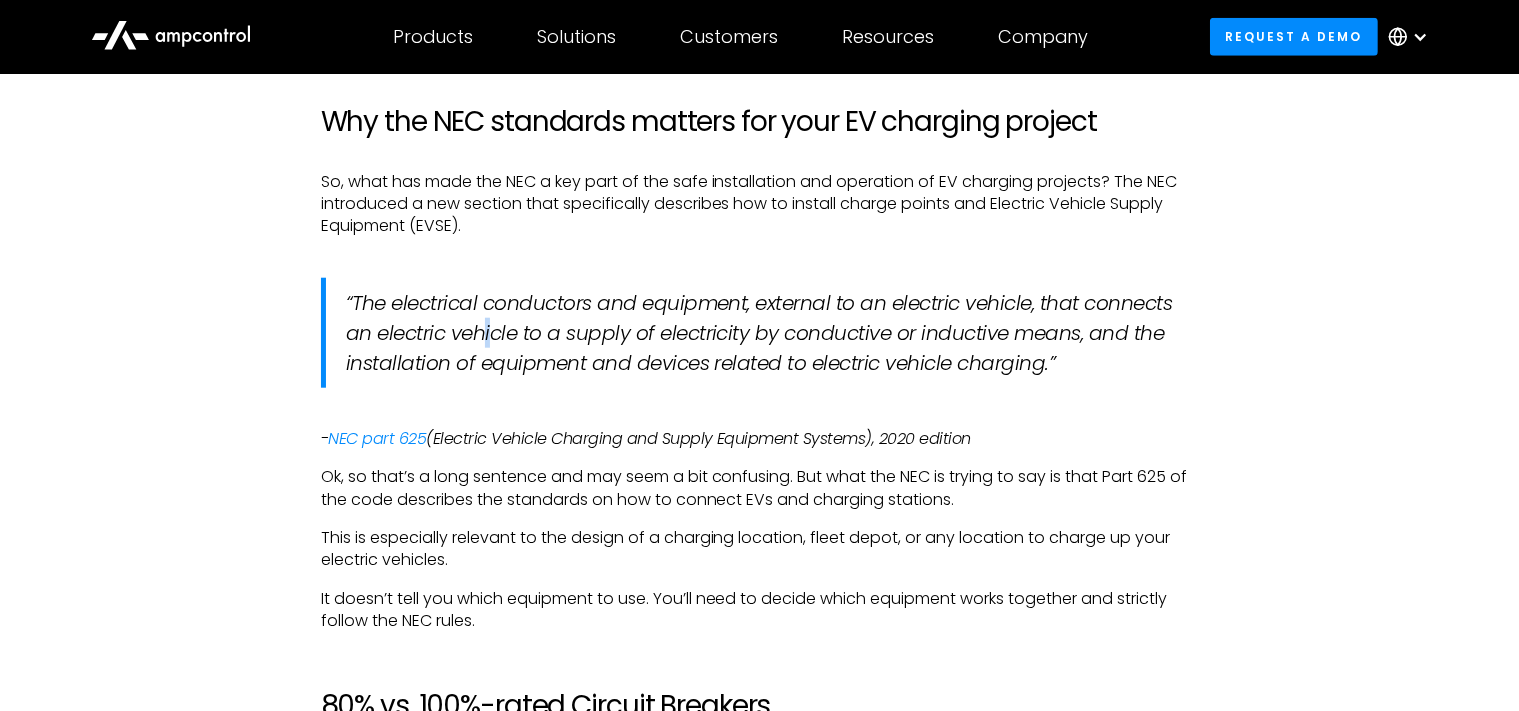 click on "“The electrical conductors and equipment, external to an electric vehicle, that connects an electric vehicle to a supply of electricity by conductive or inductive means, and the installation of equipment and devices related to electric vehicle charging.”" at bounding box center [759, 333] 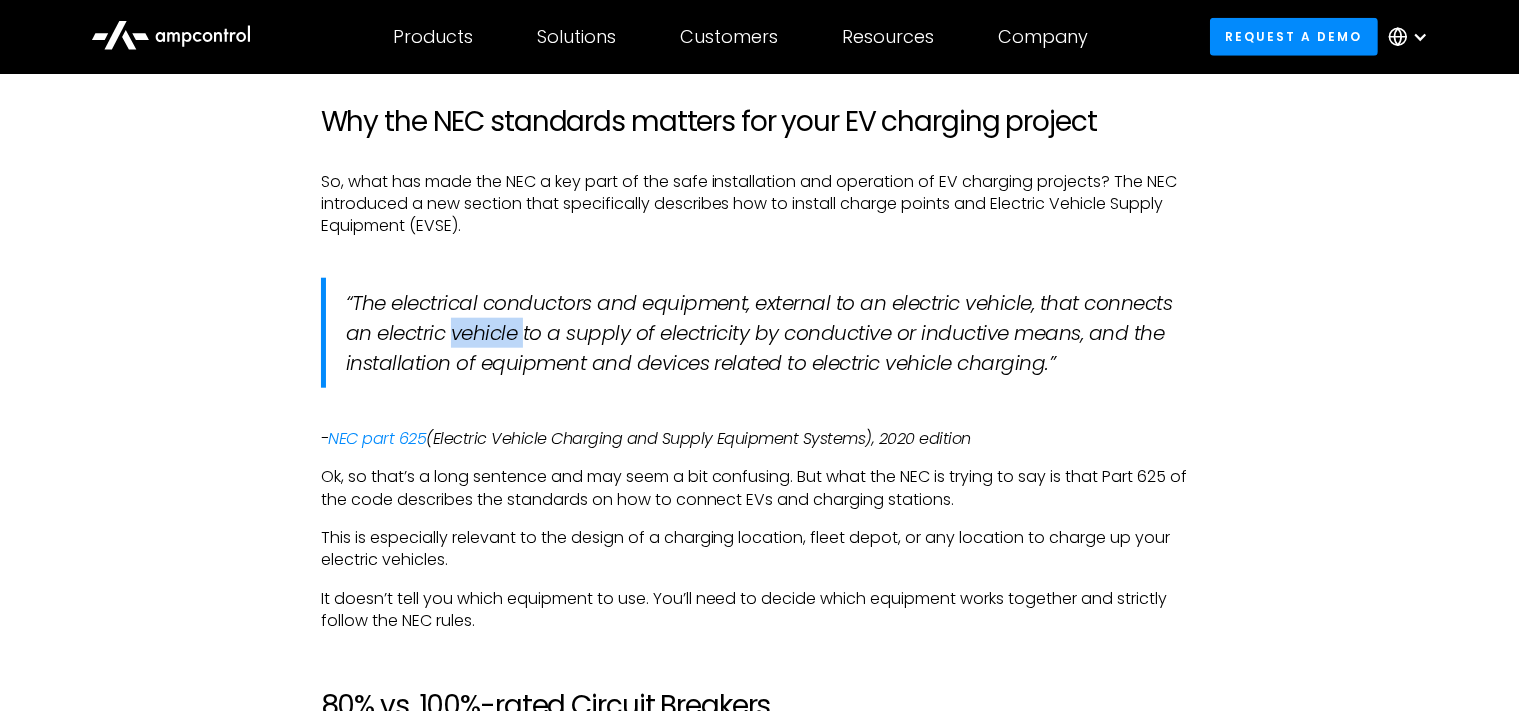 click on "“The electrical conductors and equipment, external to an electric vehicle, that connects an electric vehicle to a supply of electricity by conductive or inductive means, and the installation of equipment and devices related to electric vehicle charging.”" at bounding box center [759, 333] 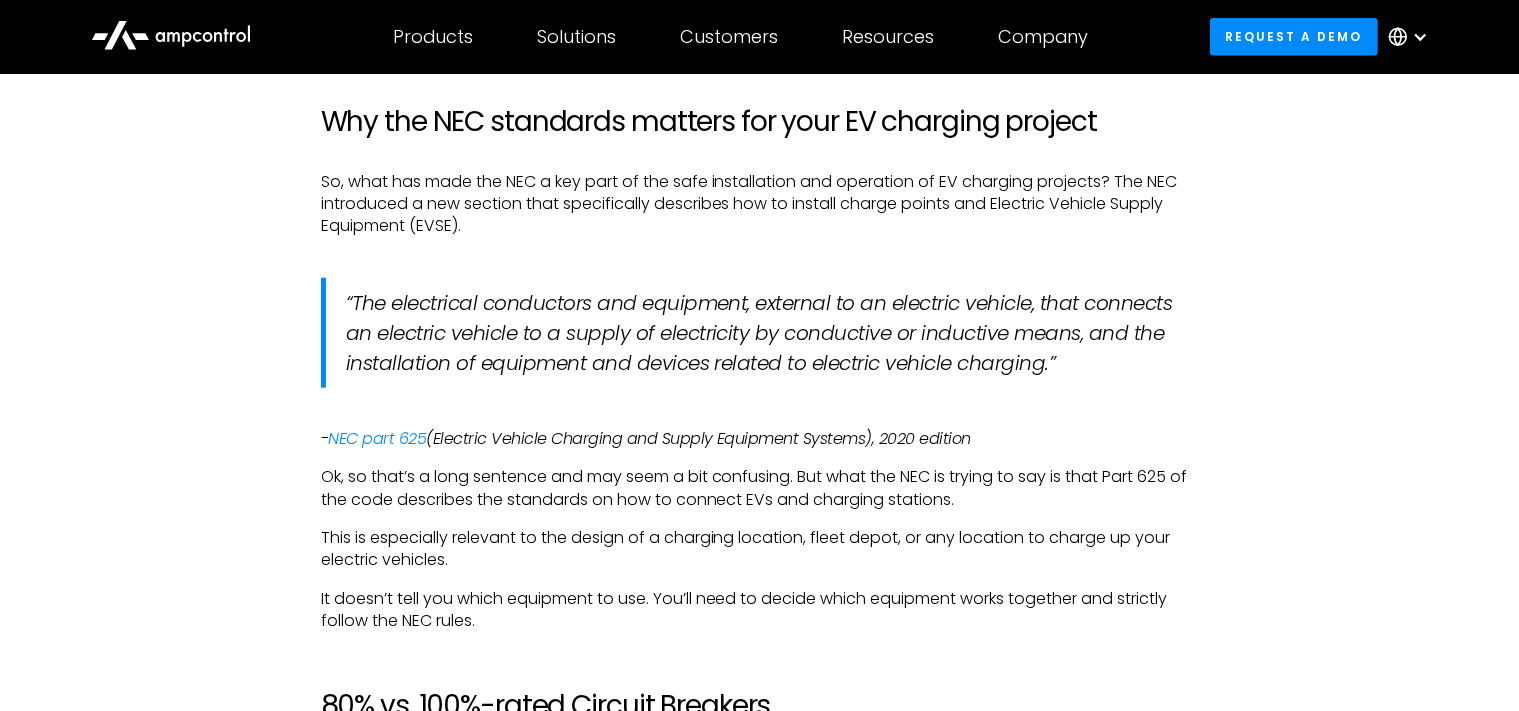 click on "“The electrical conductors and equipment, external to an electric vehicle, that connects an electric vehicle to a supply of electricity by conductive or inductive means, and the installation of equipment and devices related to electric vehicle charging.”" at bounding box center [759, 333] 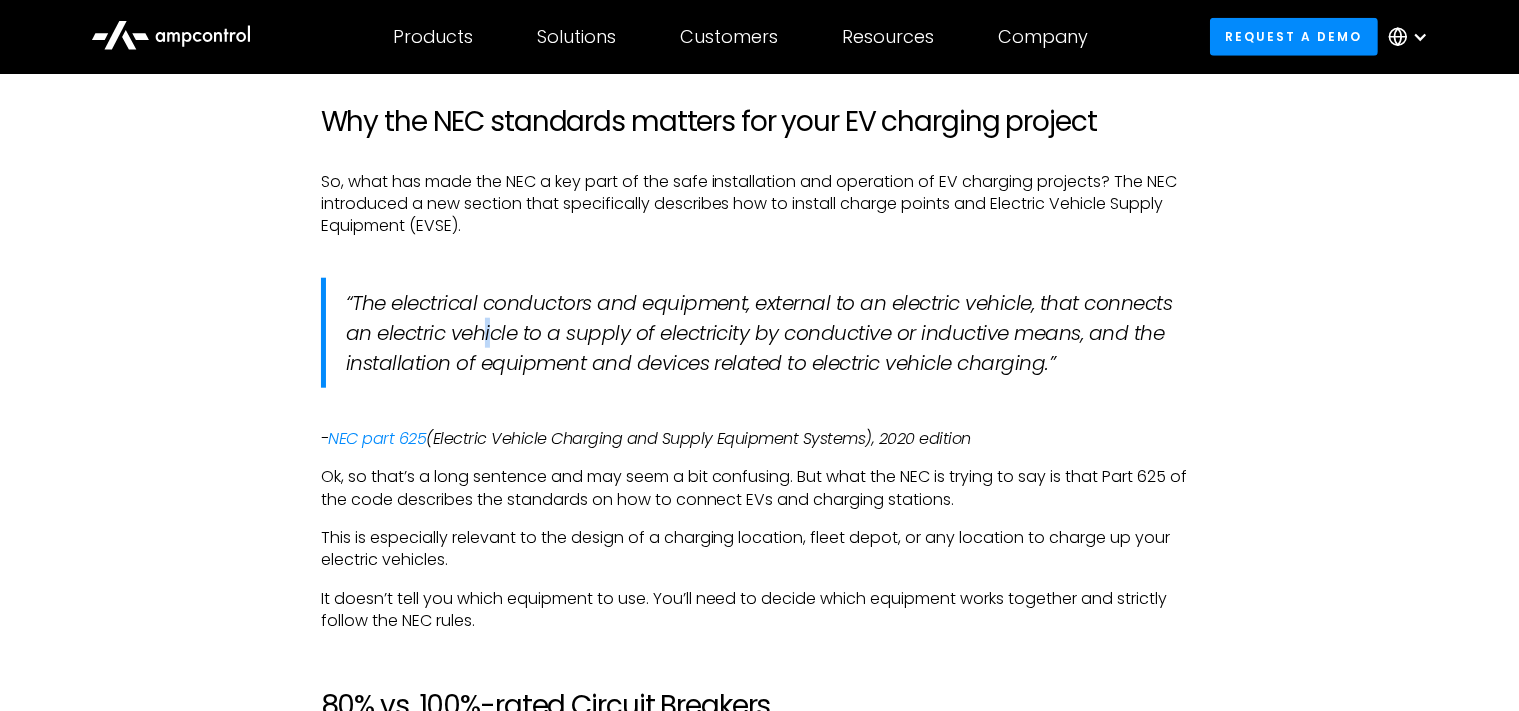 click on "“The electrical conductors and equipment, external to an electric vehicle, that connects an electric vehicle to a supply of electricity by conductive or inductive means, and the installation of equipment and devices related to electric vehicle charging.”" at bounding box center (759, 333) 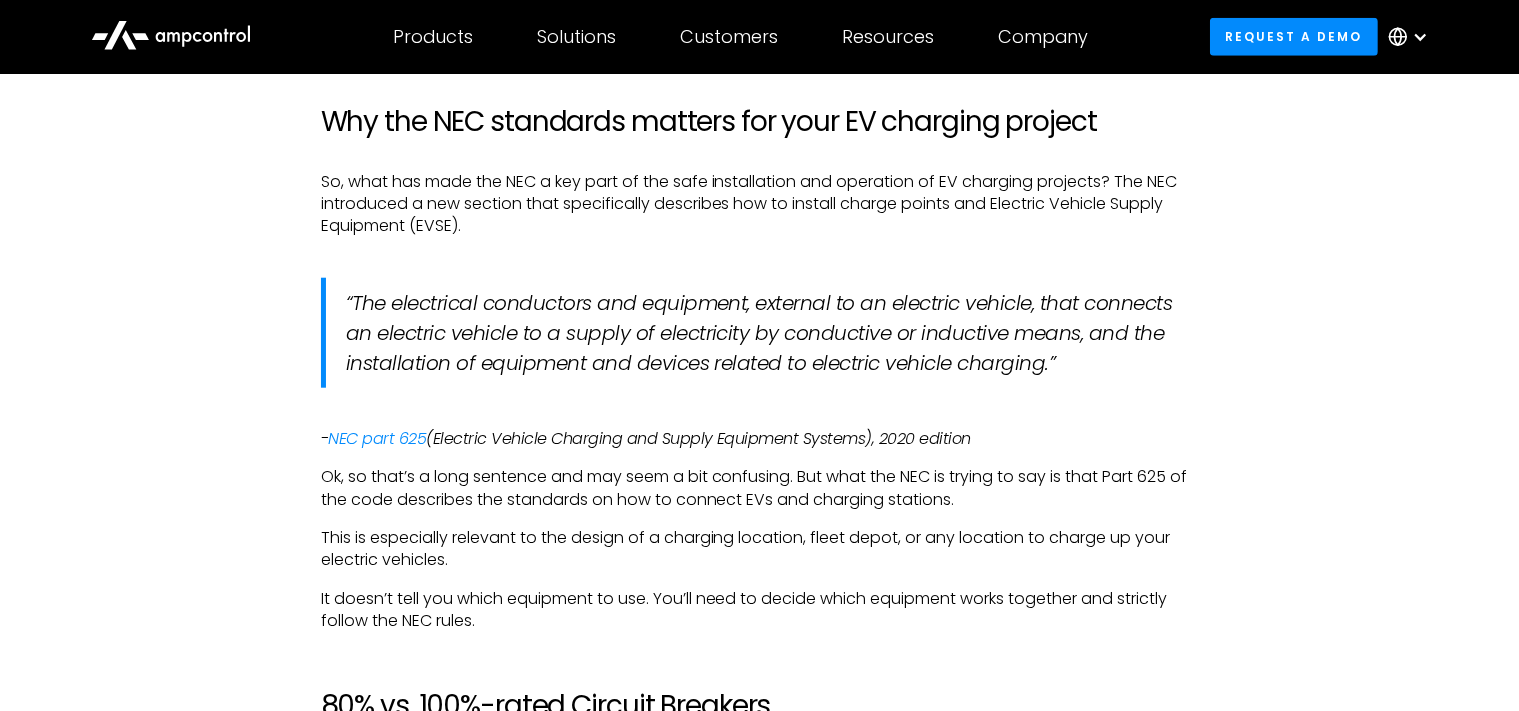 click on "“The electrical conductors and equipment, external to an electric vehicle, that connects an electric vehicle to a supply of electricity by conductive or inductive means, and the installation of equipment and devices related to electric vehicle charging.”" at bounding box center [759, 333] 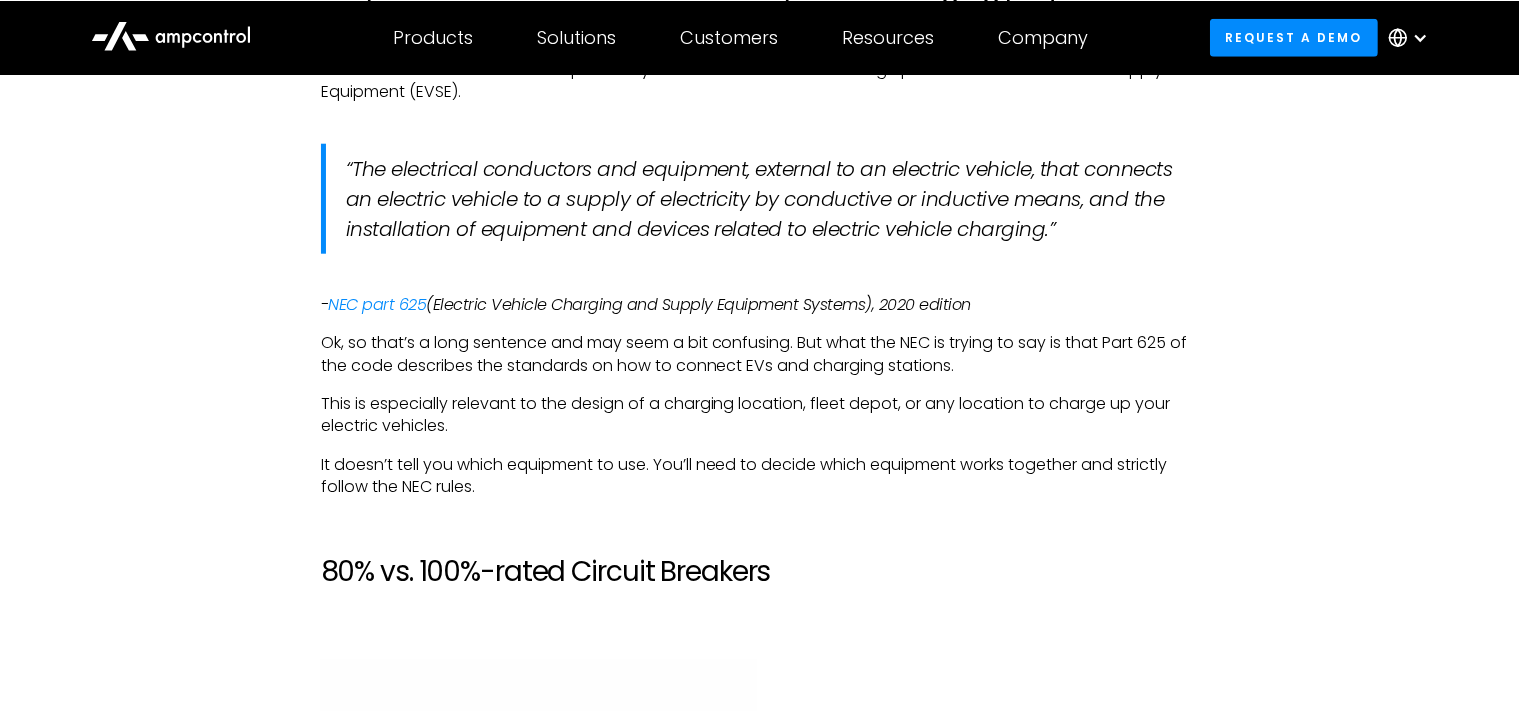 scroll, scrollTop: 2122, scrollLeft: 0, axis: vertical 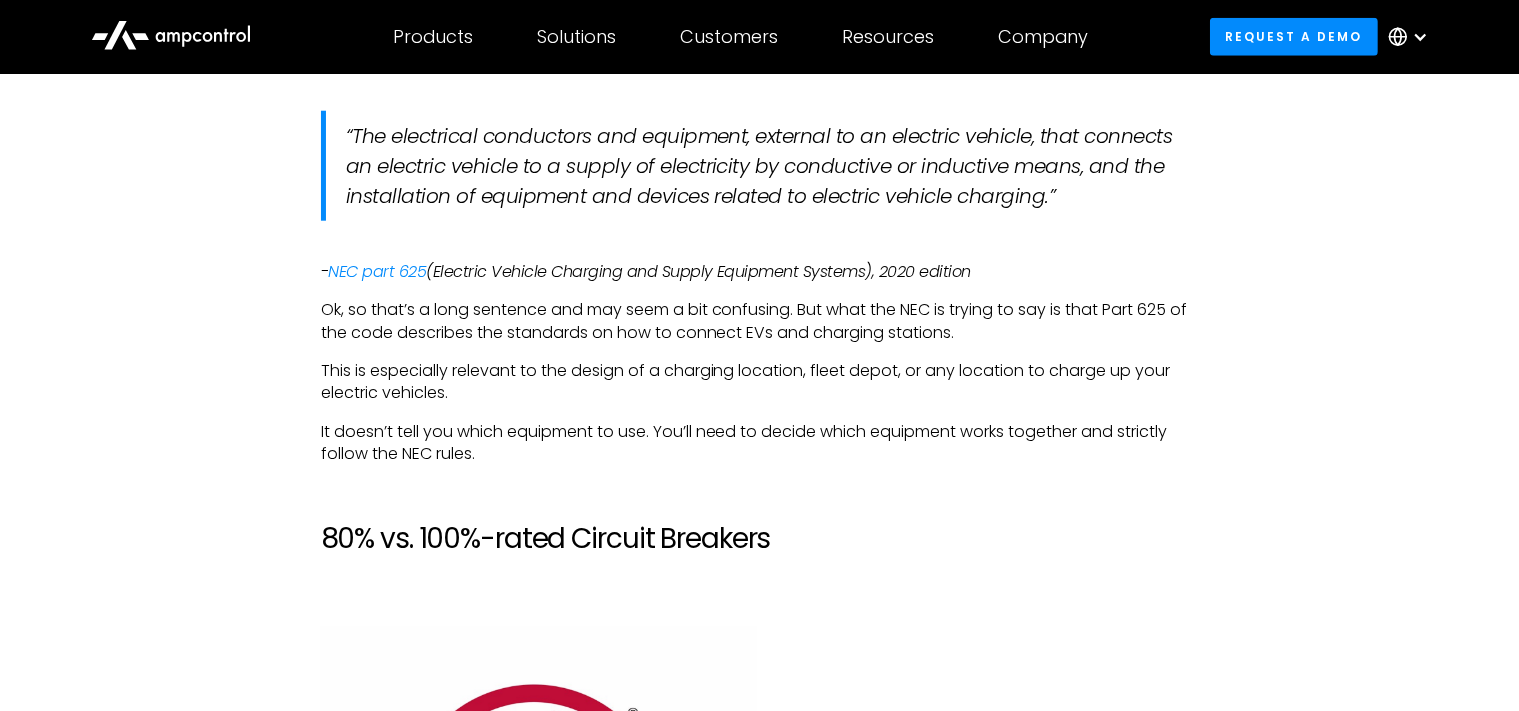 click on "Ok, so that’s a long sentence and may seem a bit confusing. But what the NEC is trying to say is that Part 625 of the code describes the standards on how to connect EVs and charging stations." at bounding box center [760, 321] 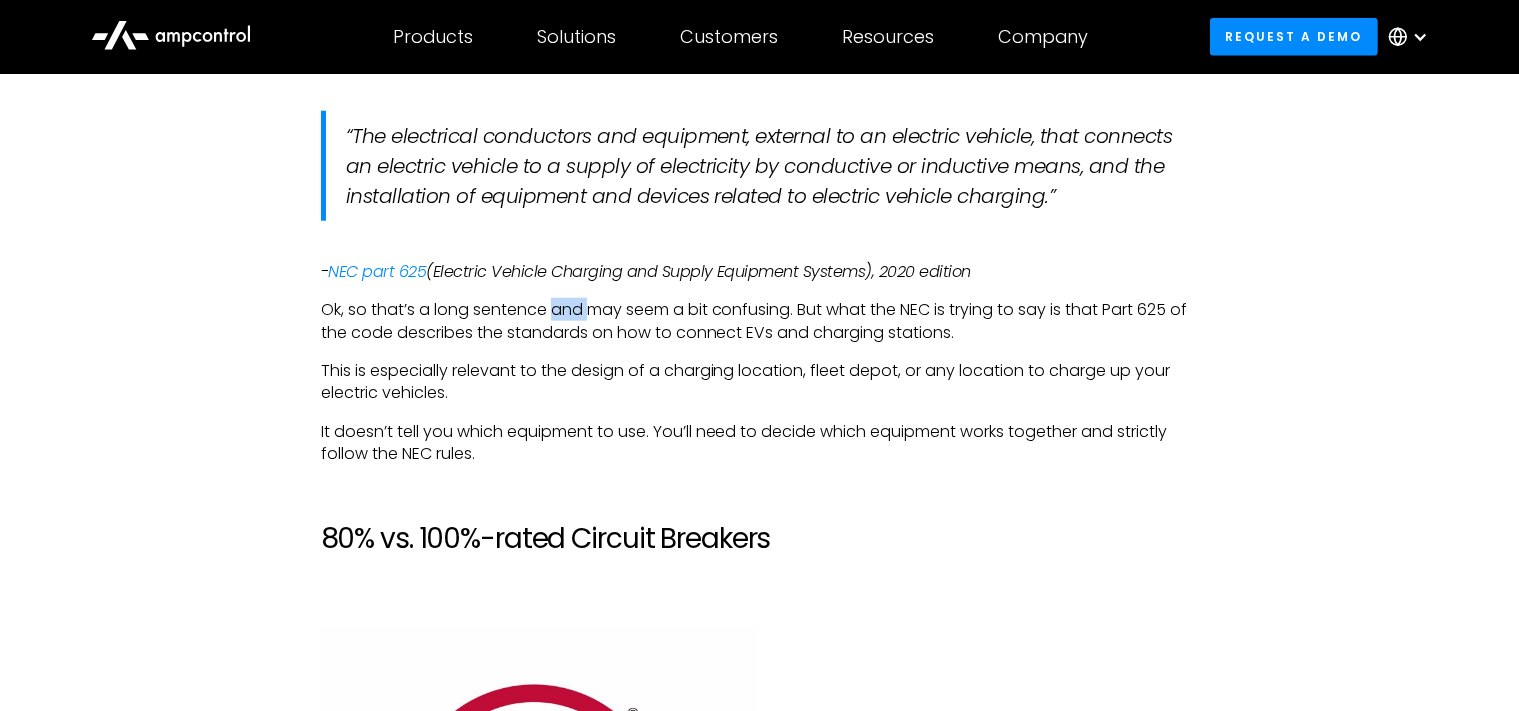 click on "Ok, so that’s a long sentence and may seem a bit confusing. But what the NEC is trying to say is that Part 625 of the code describes the standards on how to connect EVs and charging stations." at bounding box center (760, 321) 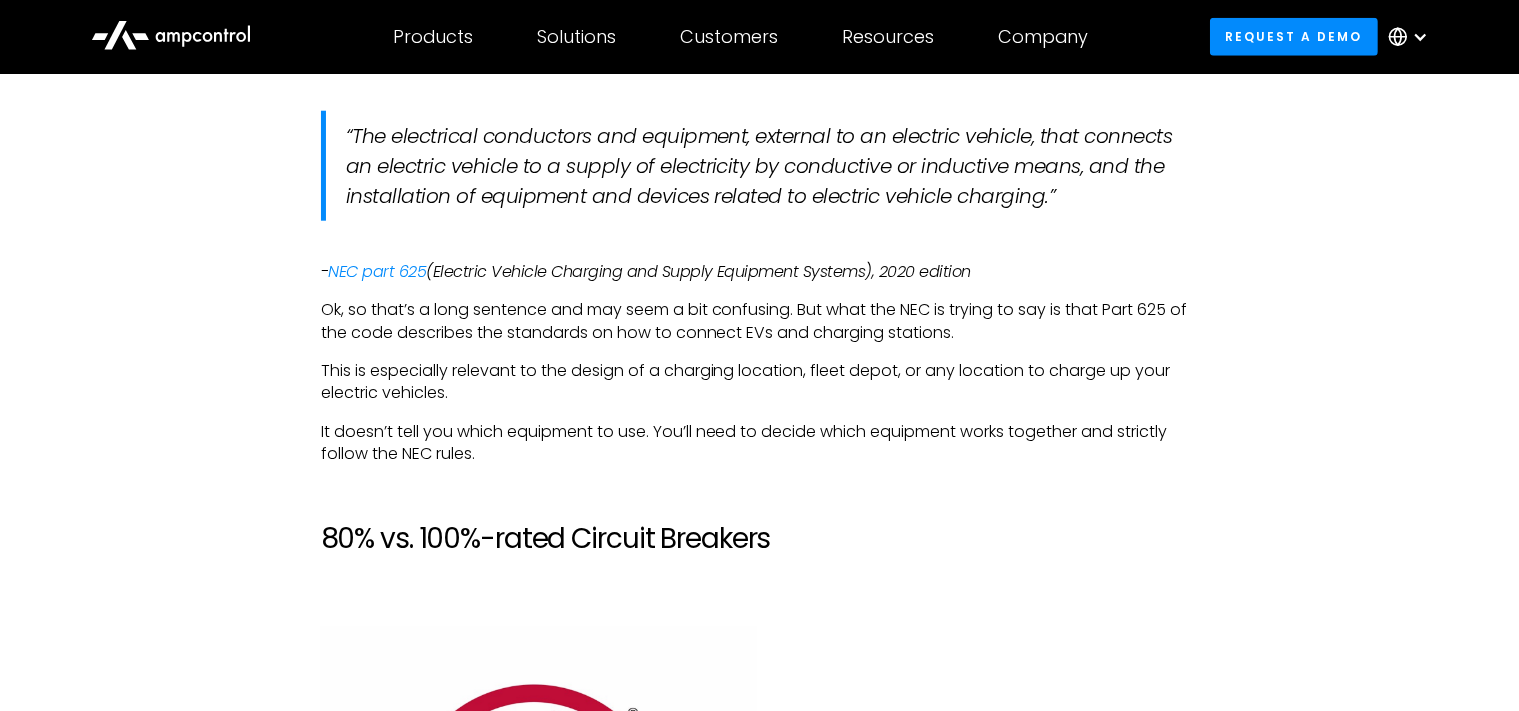 click on "Ok, so that’s a long sentence and may seem a bit confusing. But what the NEC is trying to say is that Part 625 of the code describes the standards on how to connect EVs and charging stations." at bounding box center [760, 321] 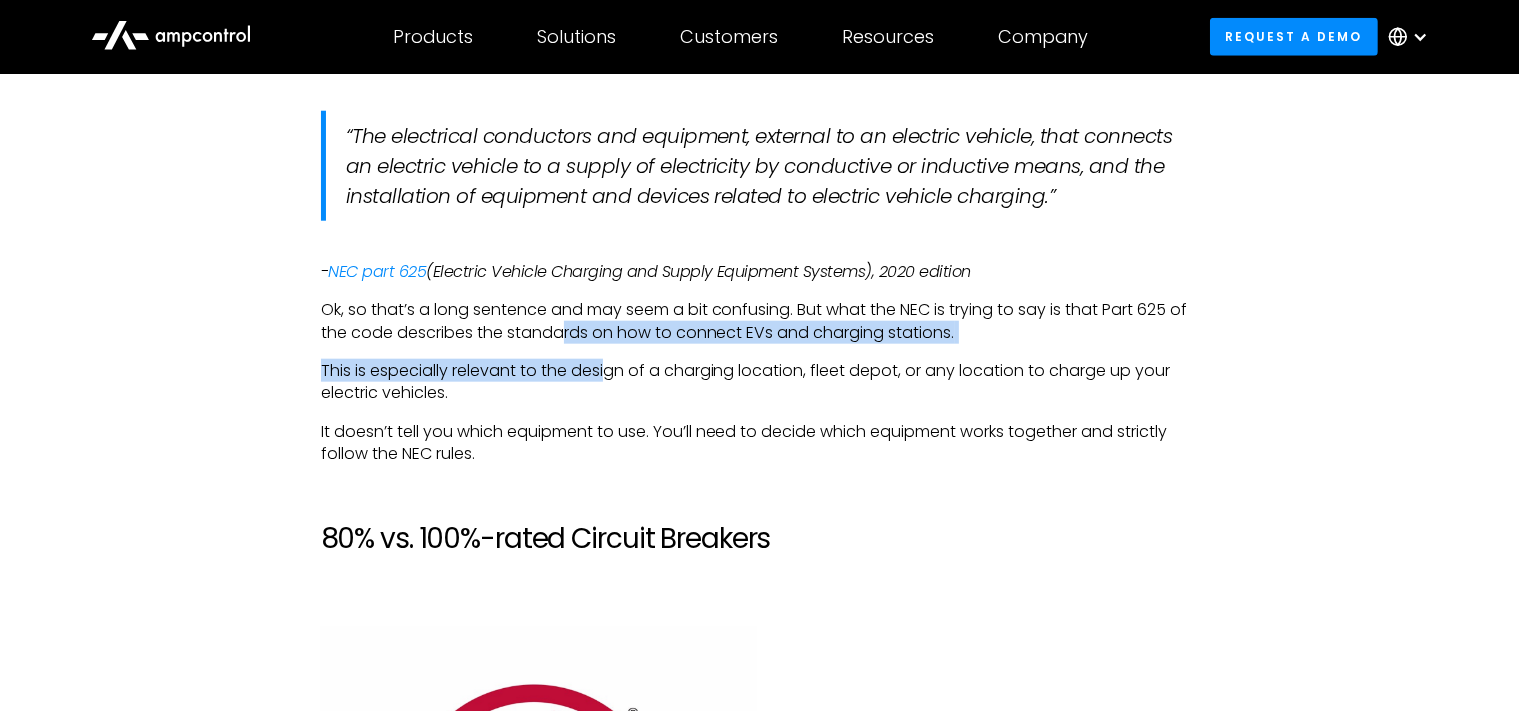 drag, startPoint x: 560, startPoint y: 324, endPoint x: 610, endPoint y: 362, distance: 62.801273 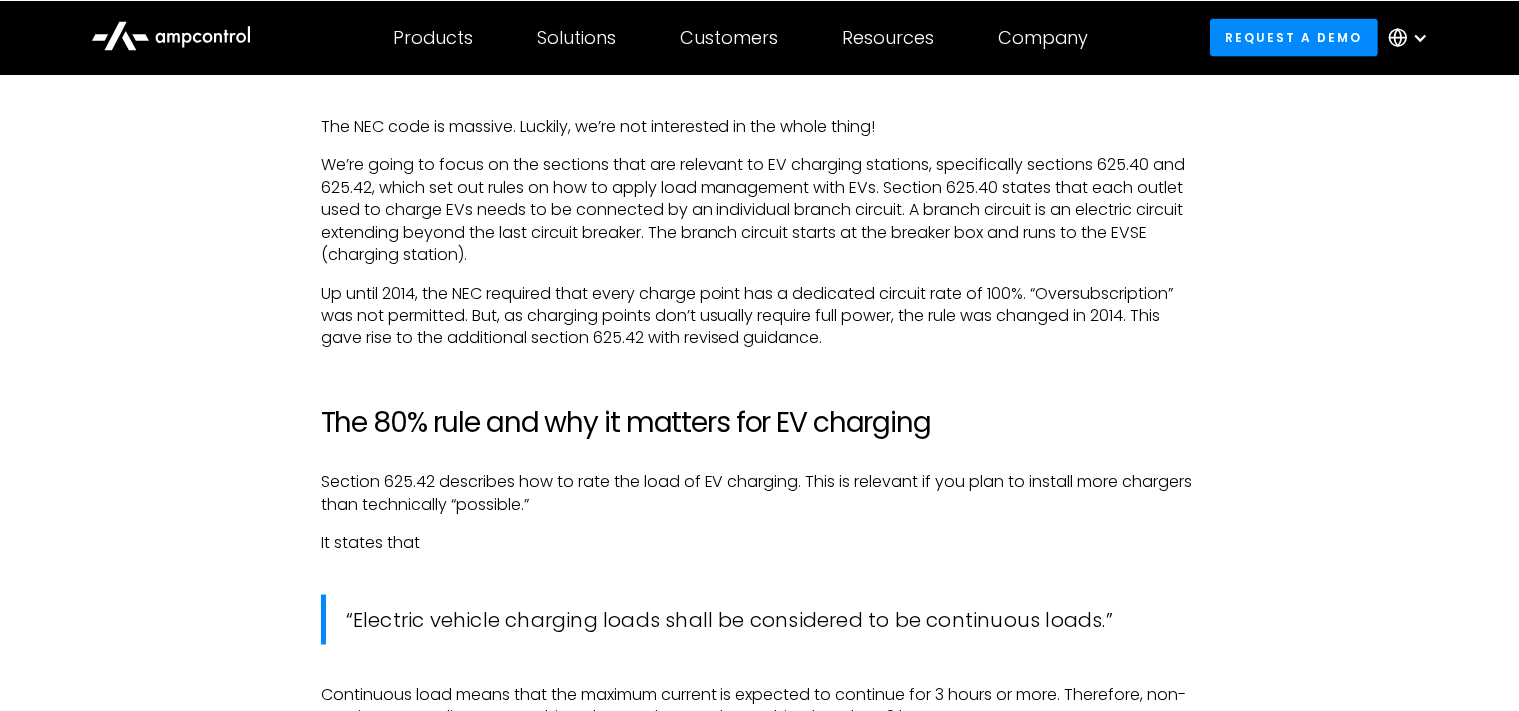 scroll, scrollTop: 3106, scrollLeft: 0, axis: vertical 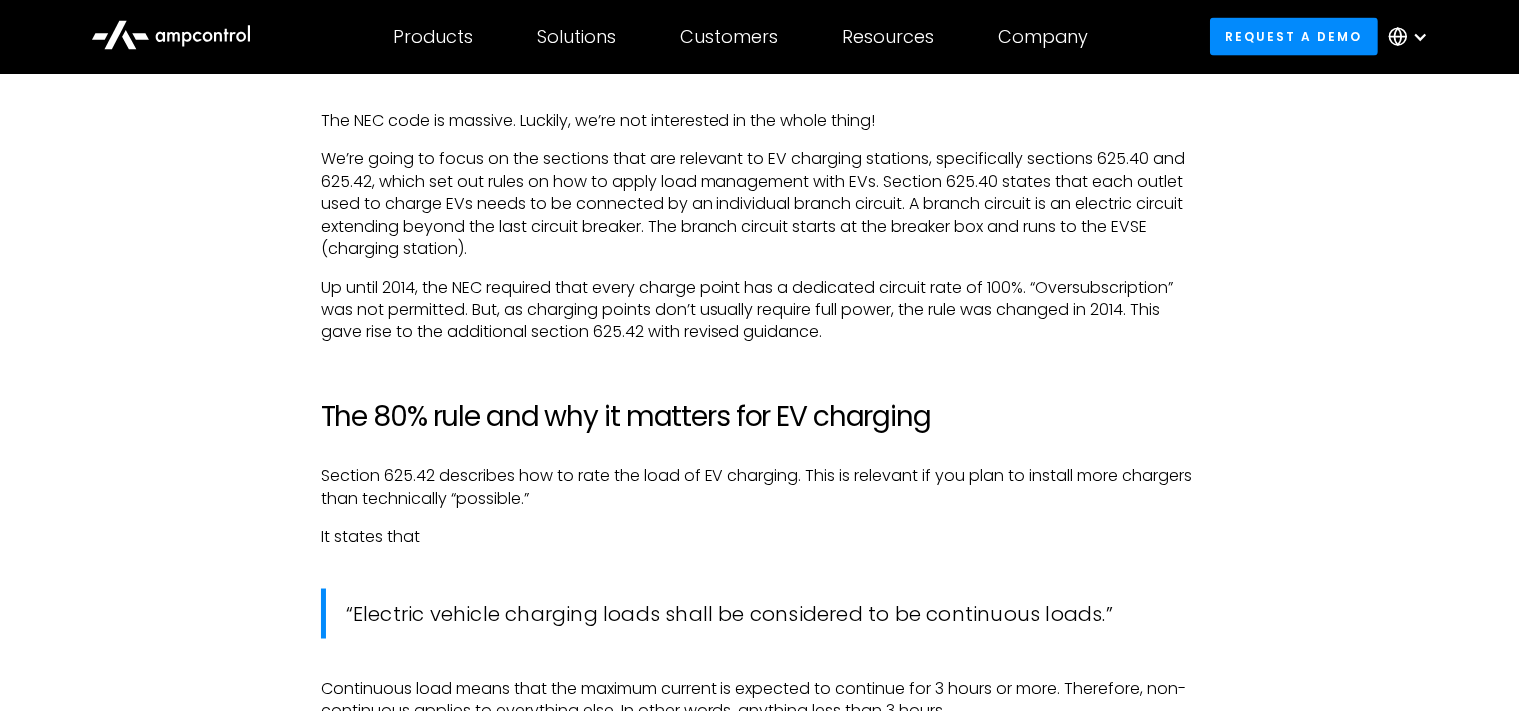 click on "We’re going to focus on the sections that are relevant to EV charging stations, specifically sections 625.40 and 625.42, which set out rules on how to apply load management with EVs. Section 625.40 states that each outlet used to charge EVs needs to be connected by an individual branch circuit. A branch circuit is an electric circuit extending beyond the last circuit breaker. The branch circuit starts at the breaker box and runs to the EVSE (charging station)." at bounding box center (760, 204) 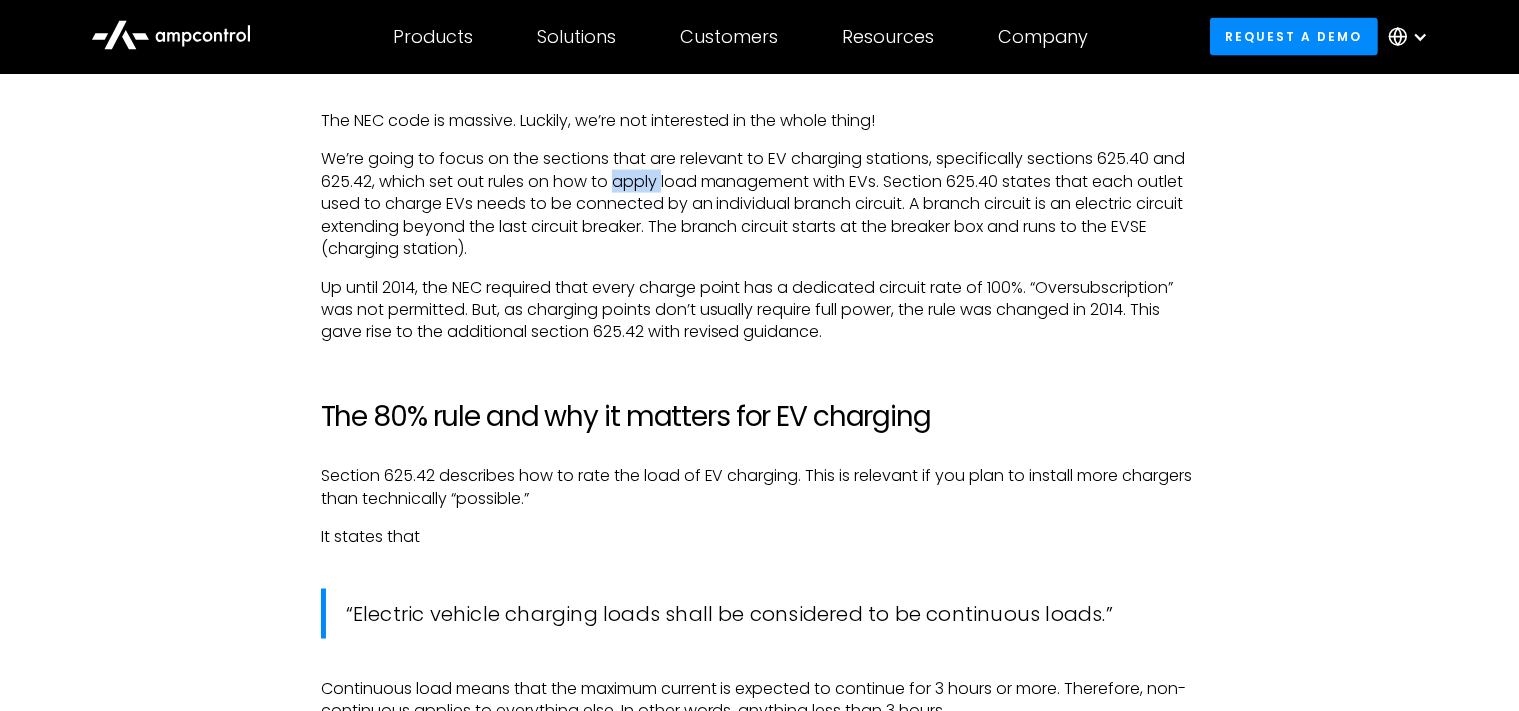 click on "We’re going to focus on the sections that are relevant to EV charging stations, specifically sections 625.40 and 625.42, which set out rules on how to apply load management with EVs. Section 625.40 states that each outlet used to charge EVs needs to be connected by an individual branch circuit. A branch circuit is an electric circuit extending beyond the last circuit breaker. The branch circuit starts at the breaker box and runs to the EVSE (charging station)." at bounding box center [760, 204] 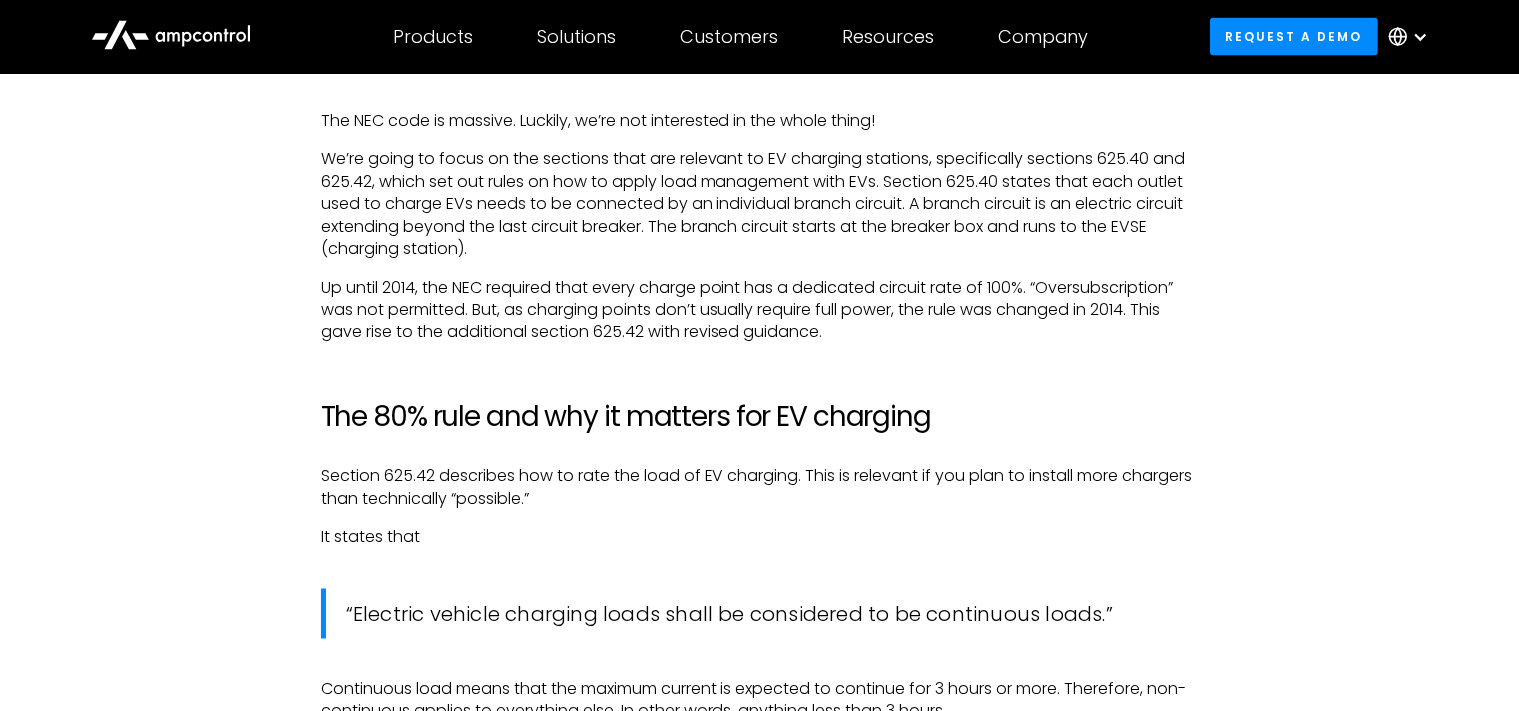 click on "We’re going to focus on the sections that are relevant to EV charging stations, specifically sections 625.40 and 625.42, which set out rules on how to apply load management with EVs. Section 625.40 states that each outlet used to charge EVs needs to be connected by an individual branch circuit. A branch circuit is an electric circuit extending beyond the last circuit breaker. The branch circuit starts at the breaker box and runs to the EVSE (charging station)." at bounding box center (760, 204) 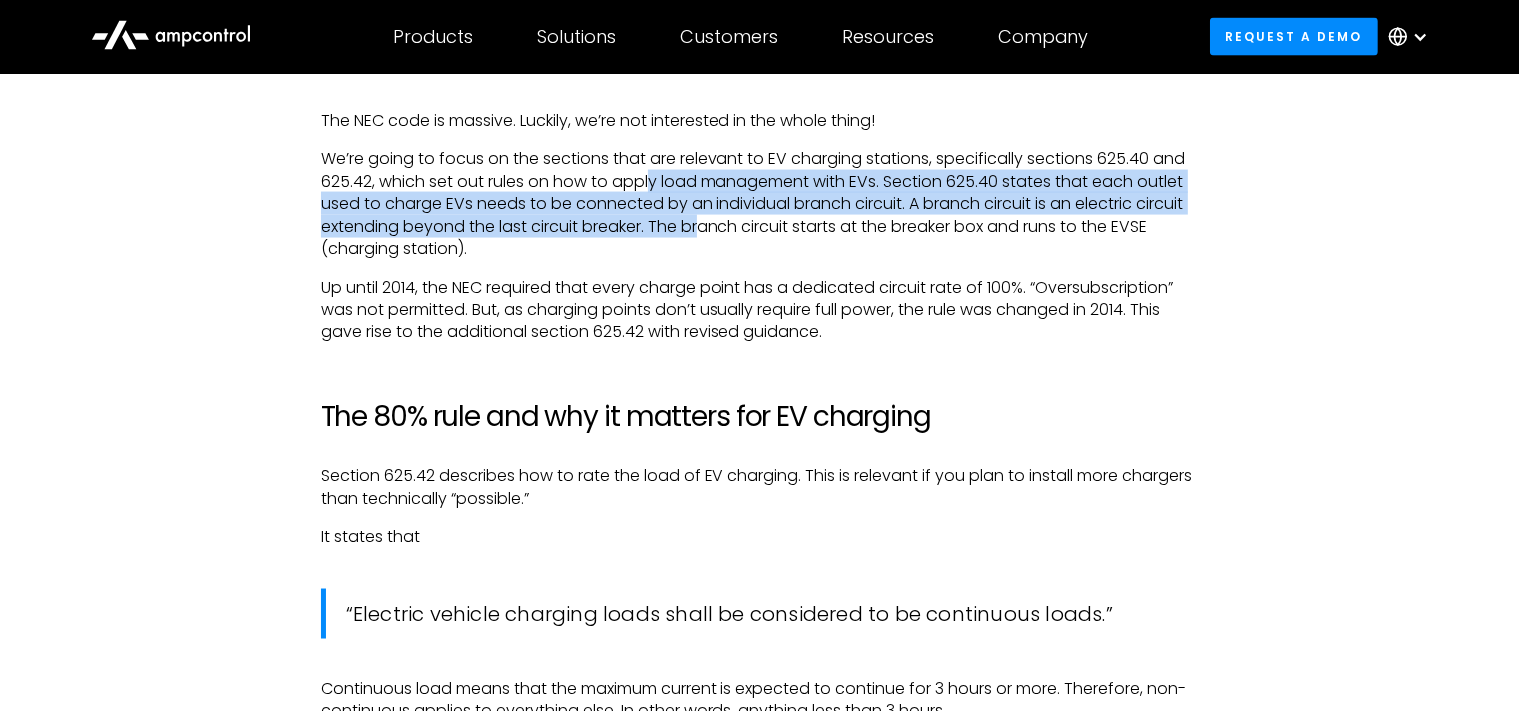 drag, startPoint x: 650, startPoint y: 186, endPoint x: 703, endPoint y: 233, distance: 70.837845 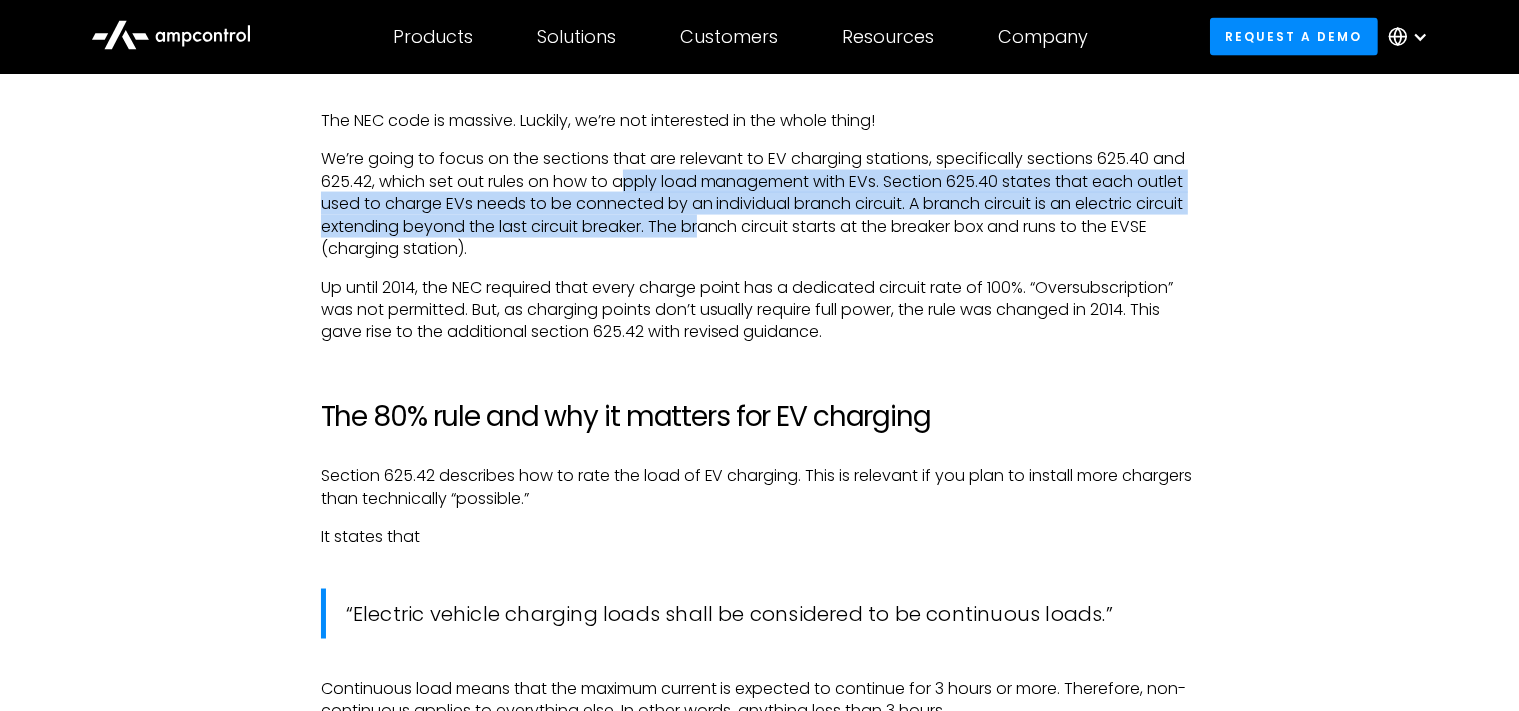 drag, startPoint x: 703, startPoint y: 233, endPoint x: 628, endPoint y: 174, distance: 95.42536 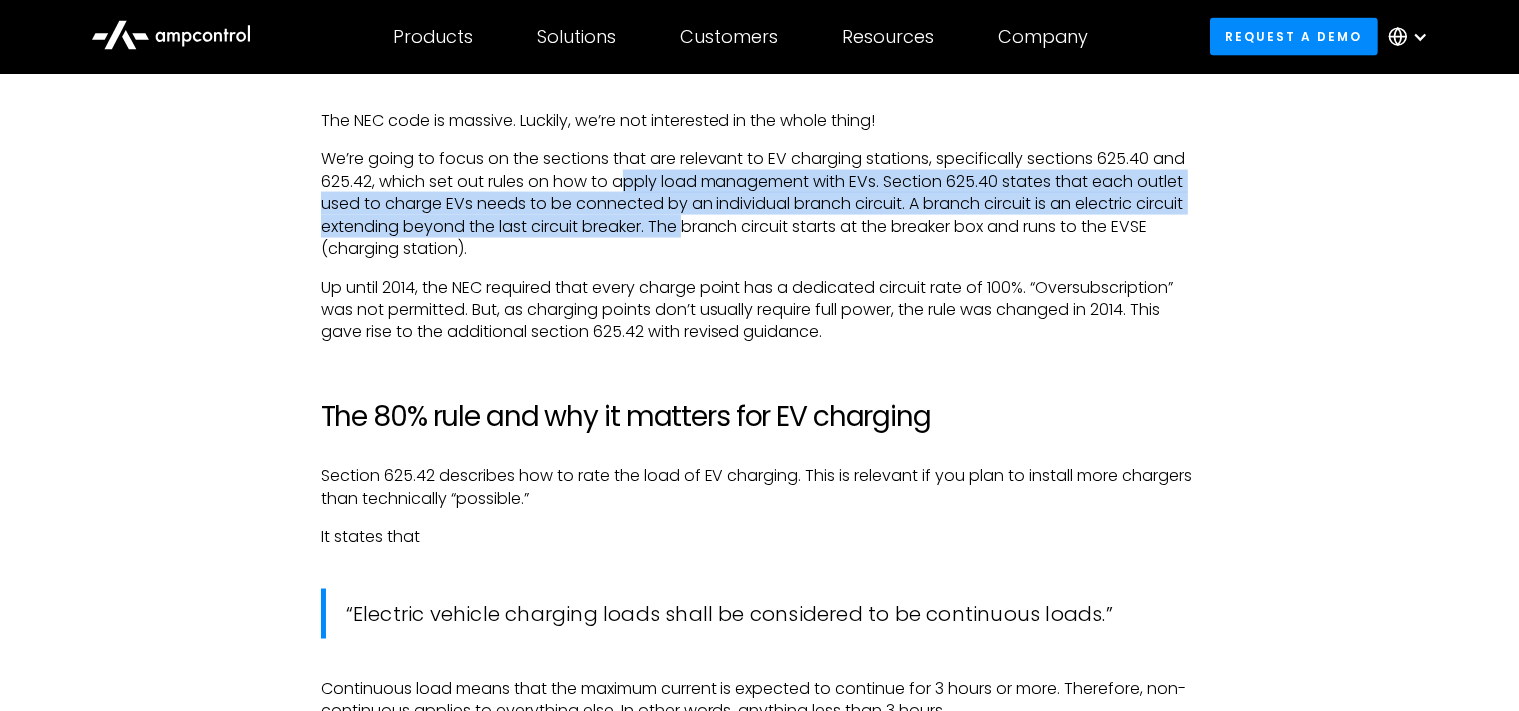 drag, startPoint x: 628, startPoint y: 174, endPoint x: 690, endPoint y: 228, distance: 82.219215 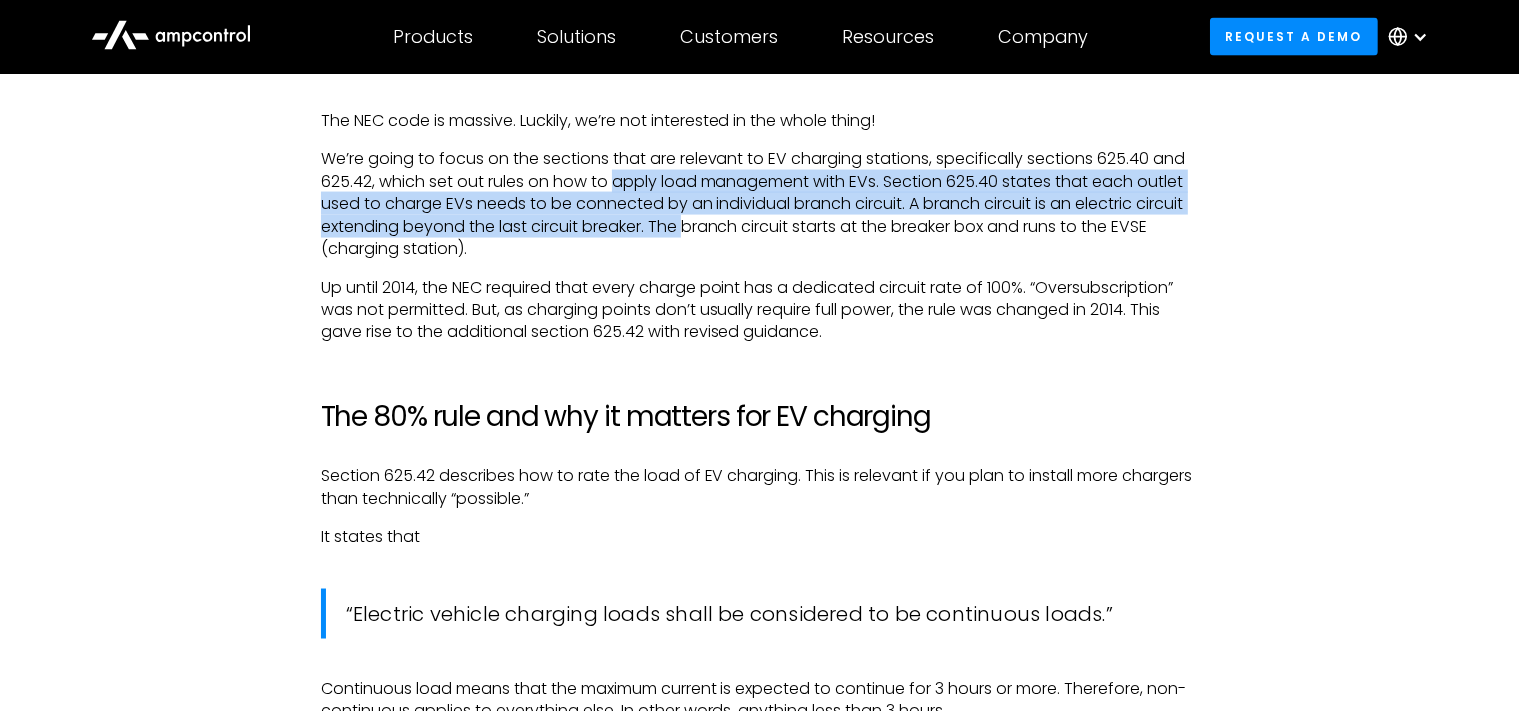 drag, startPoint x: 690, startPoint y: 228, endPoint x: 614, endPoint y: 174, distance: 93.230896 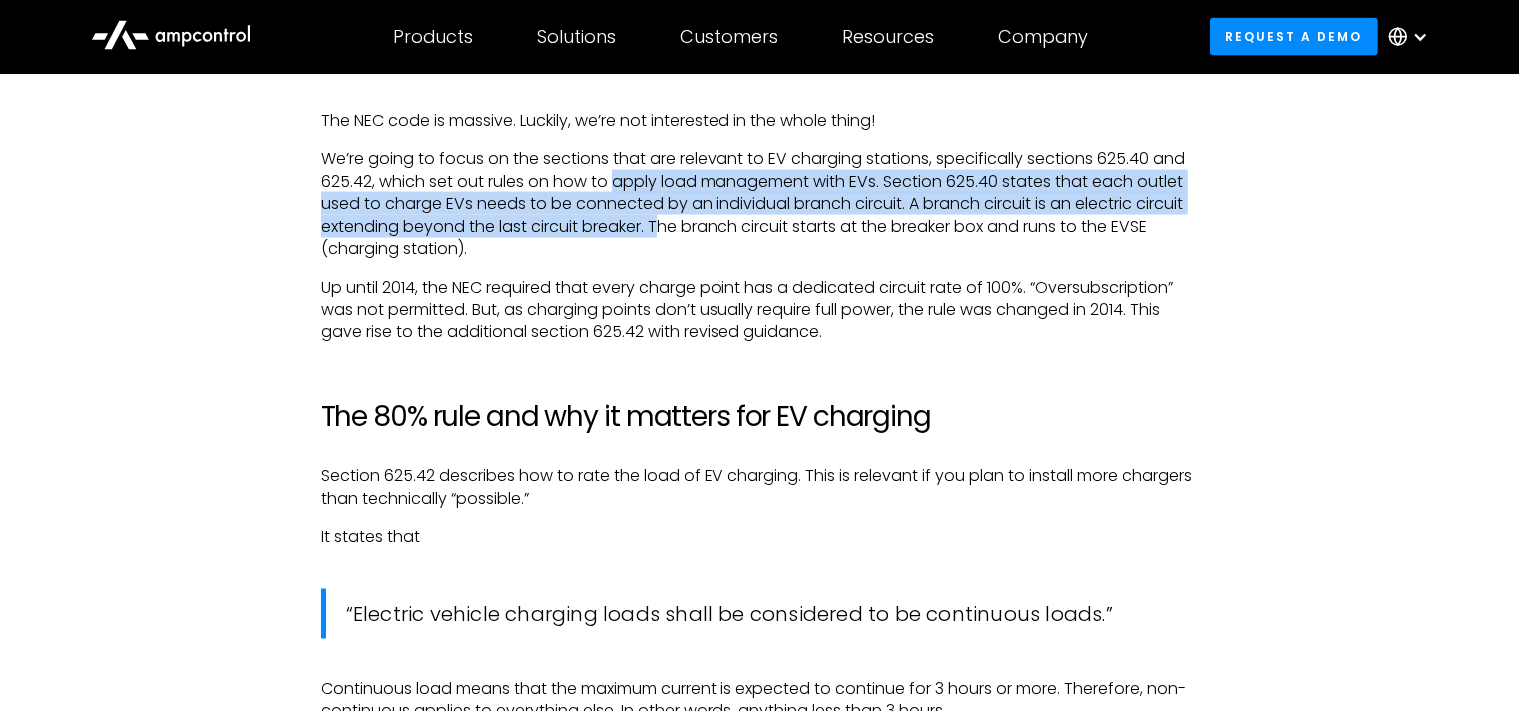 drag, startPoint x: 614, startPoint y: 174, endPoint x: 664, endPoint y: 222, distance: 69.31089 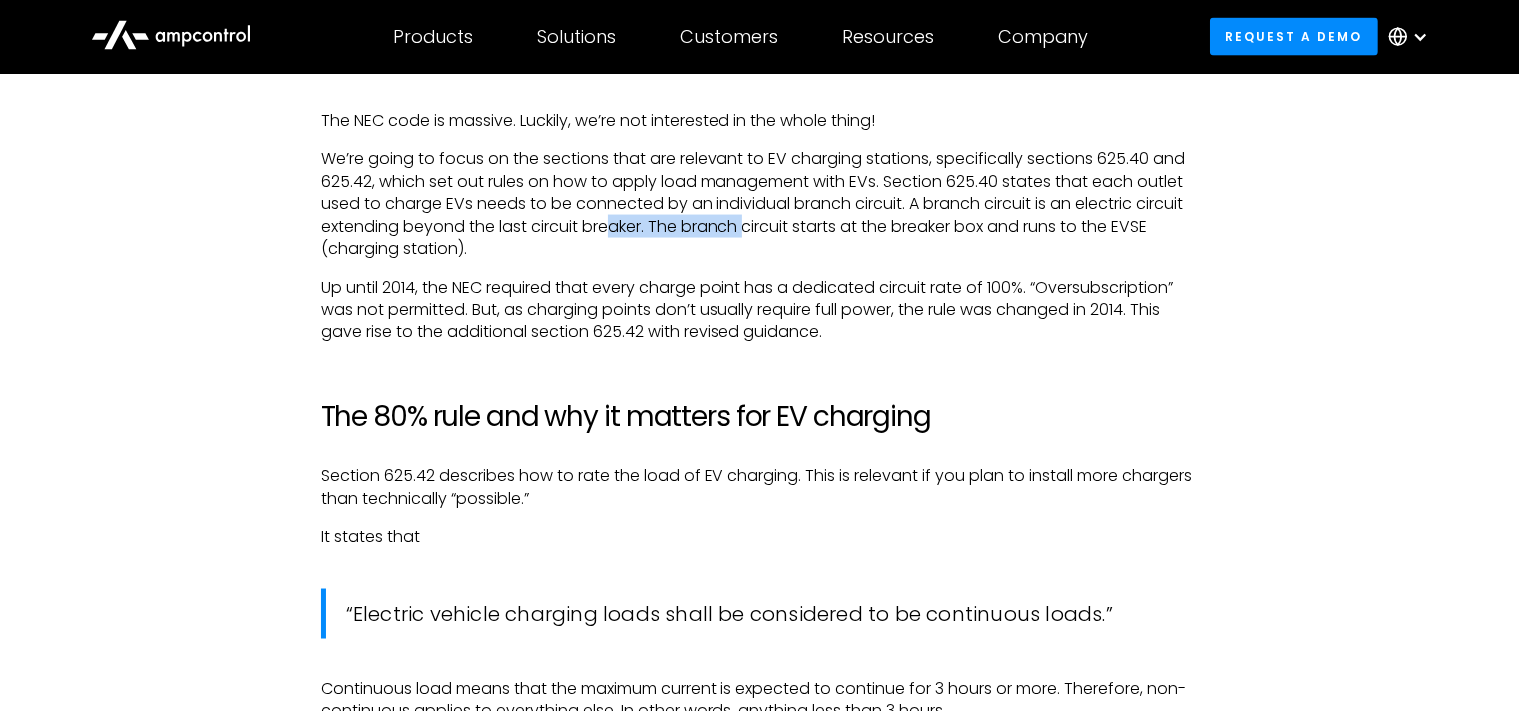 drag, startPoint x: 616, startPoint y: 226, endPoint x: 750, endPoint y: 226, distance: 134 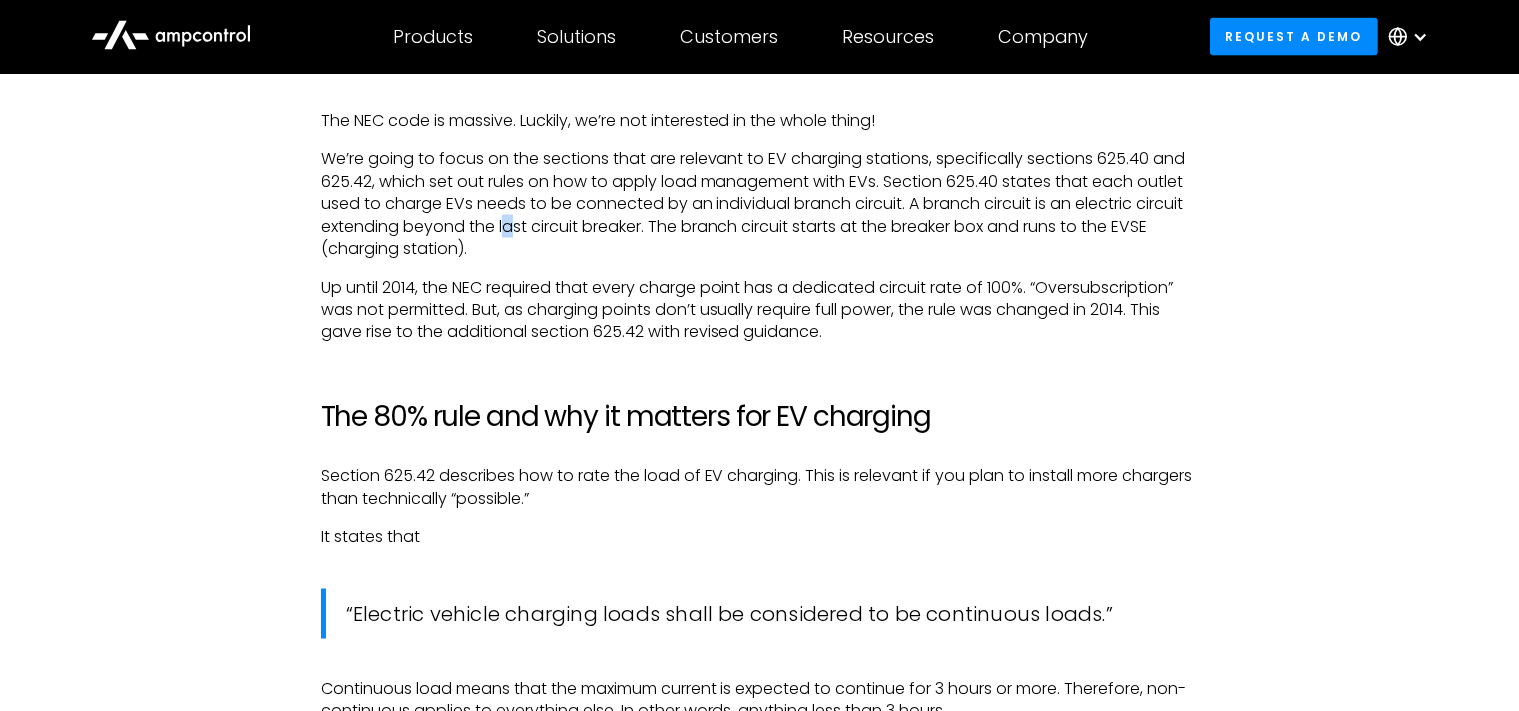 click on "We’re going to focus on the sections that are relevant to EV charging stations, specifically sections 625.40 and 625.42, which set out rules on how to apply load management with EVs. Section 625.40 states that each outlet used to charge EVs needs to be connected by an individual branch circuit. A branch circuit is an electric circuit extending beyond the last circuit breaker. The branch circuit starts at the breaker box and runs to the EVSE (charging station)." at bounding box center [760, 204] 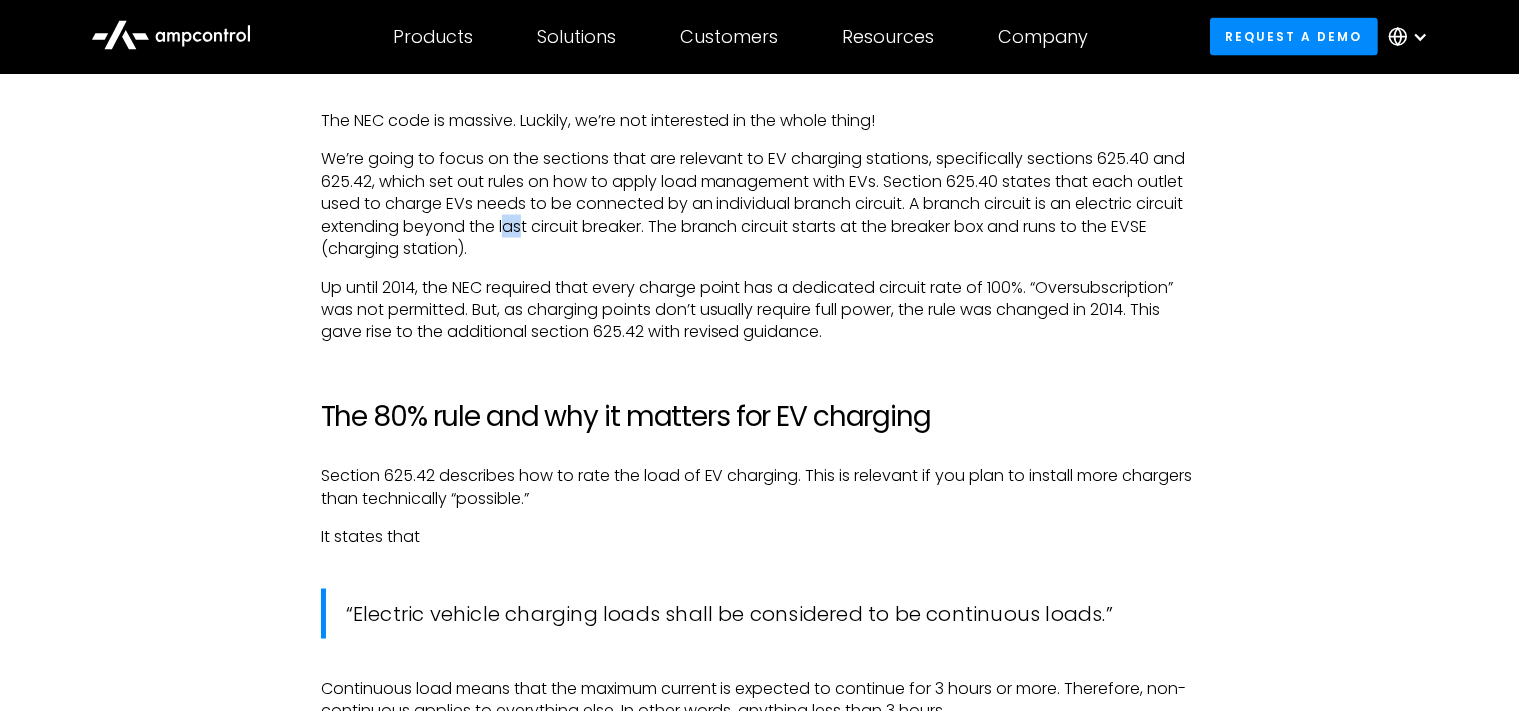 drag, startPoint x: 505, startPoint y: 230, endPoint x: 522, endPoint y: 230, distance: 17 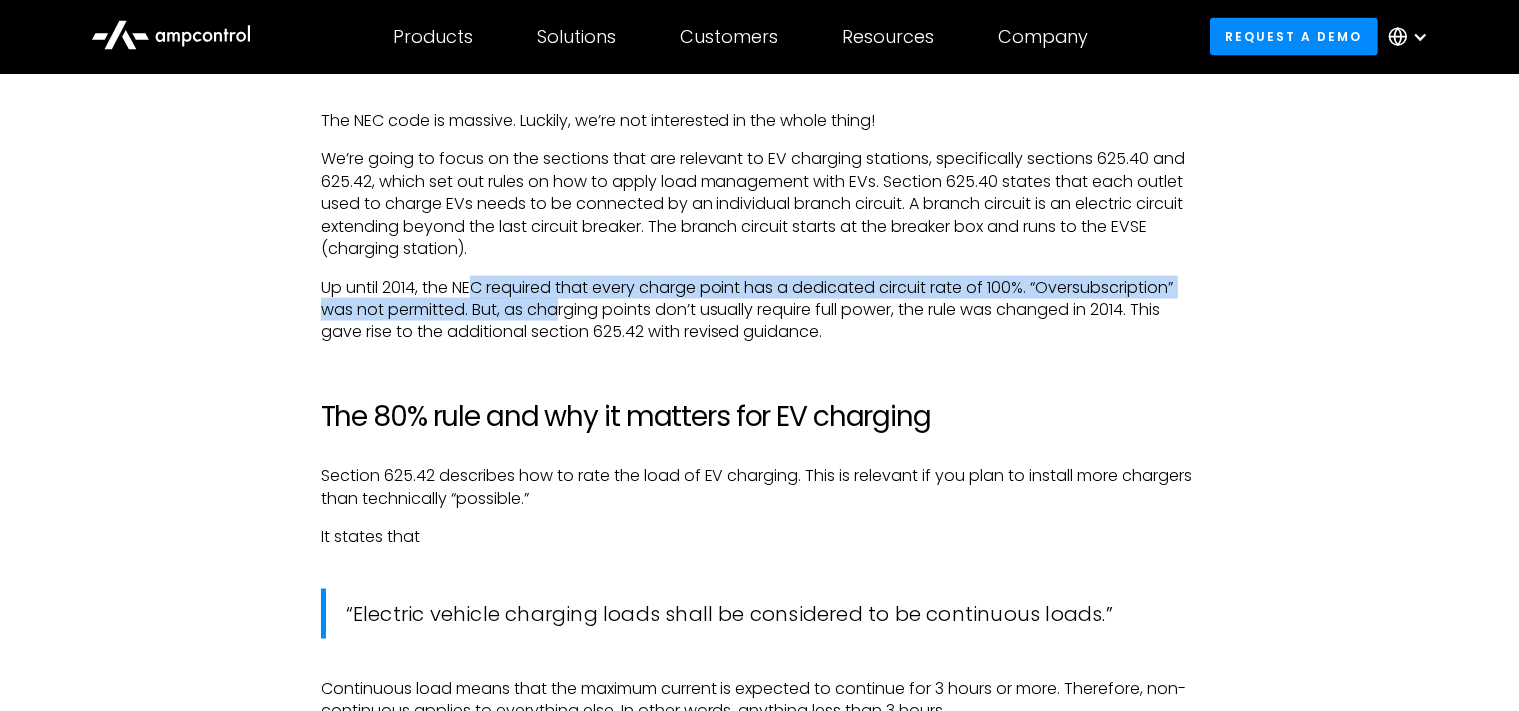 drag, startPoint x: 470, startPoint y: 290, endPoint x: 559, endPoint y: 304, distance: 90.0944 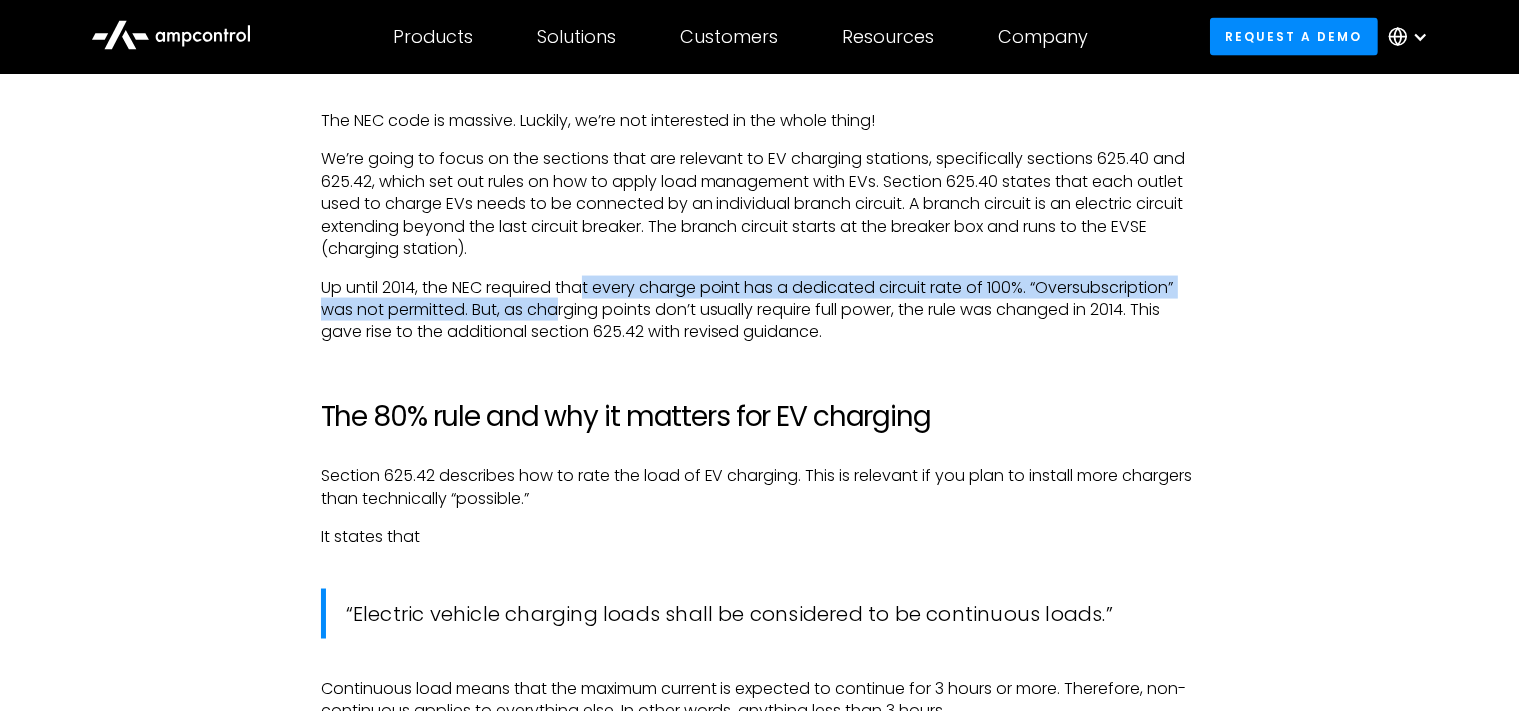 drag, startPoint x: 559, startPoint y: 304, endPoint x: 589, endPoint y: 290, distance: 33.105892 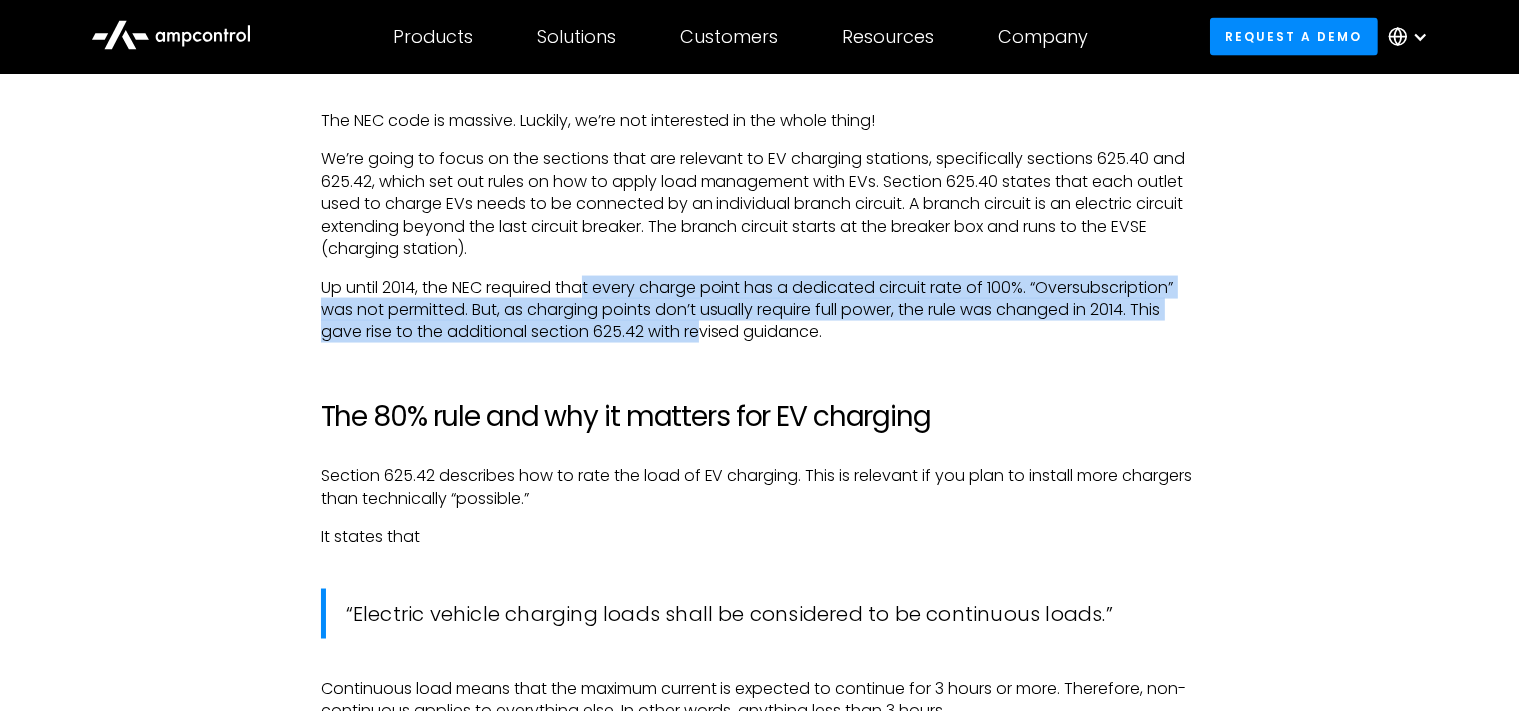 drag, startPoint x: 589, startPoint y: 290, endPoint x: 706, endPoint y: 338, distance: 126.46343 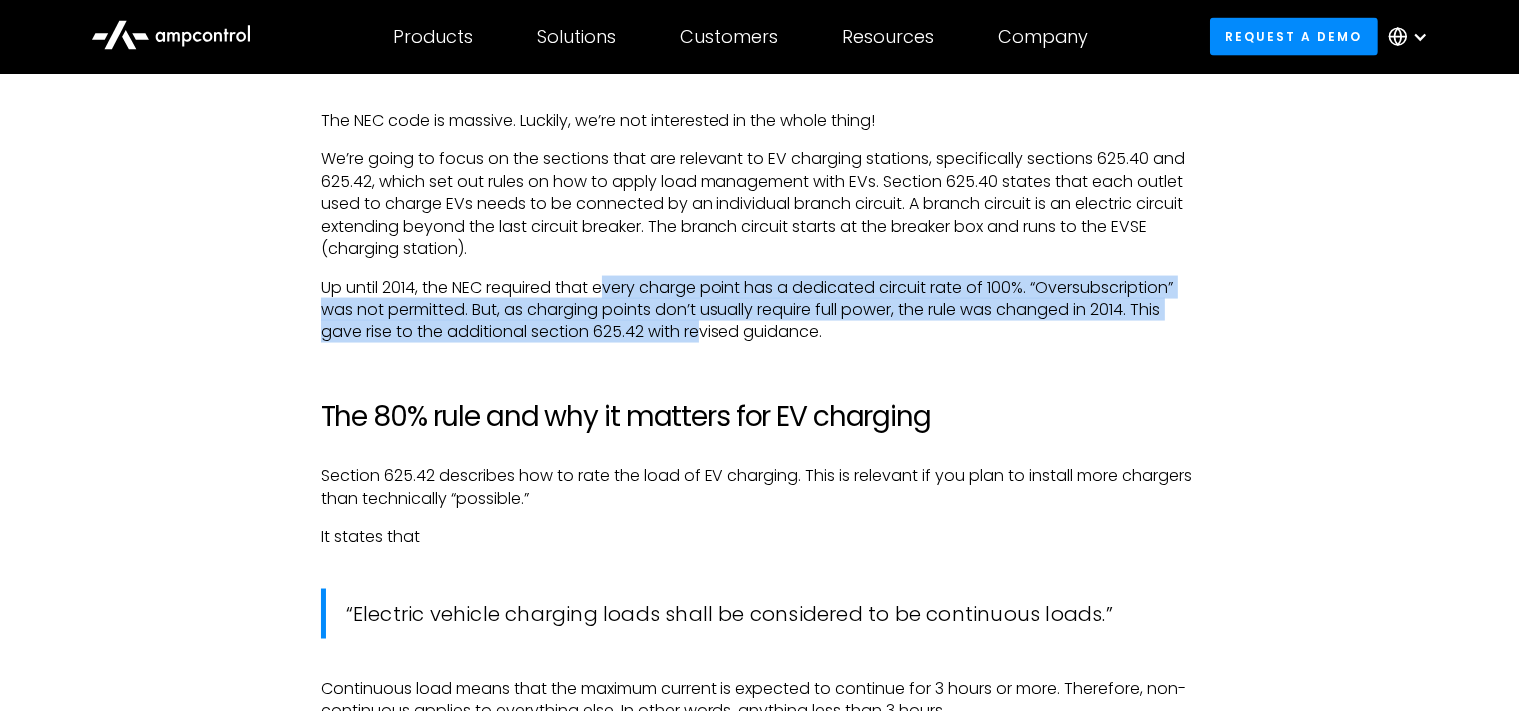 drag, startPoint x: 706, startPoint y: 338, endPoint x: 608, endPoint y: 297, distance: 106.23088 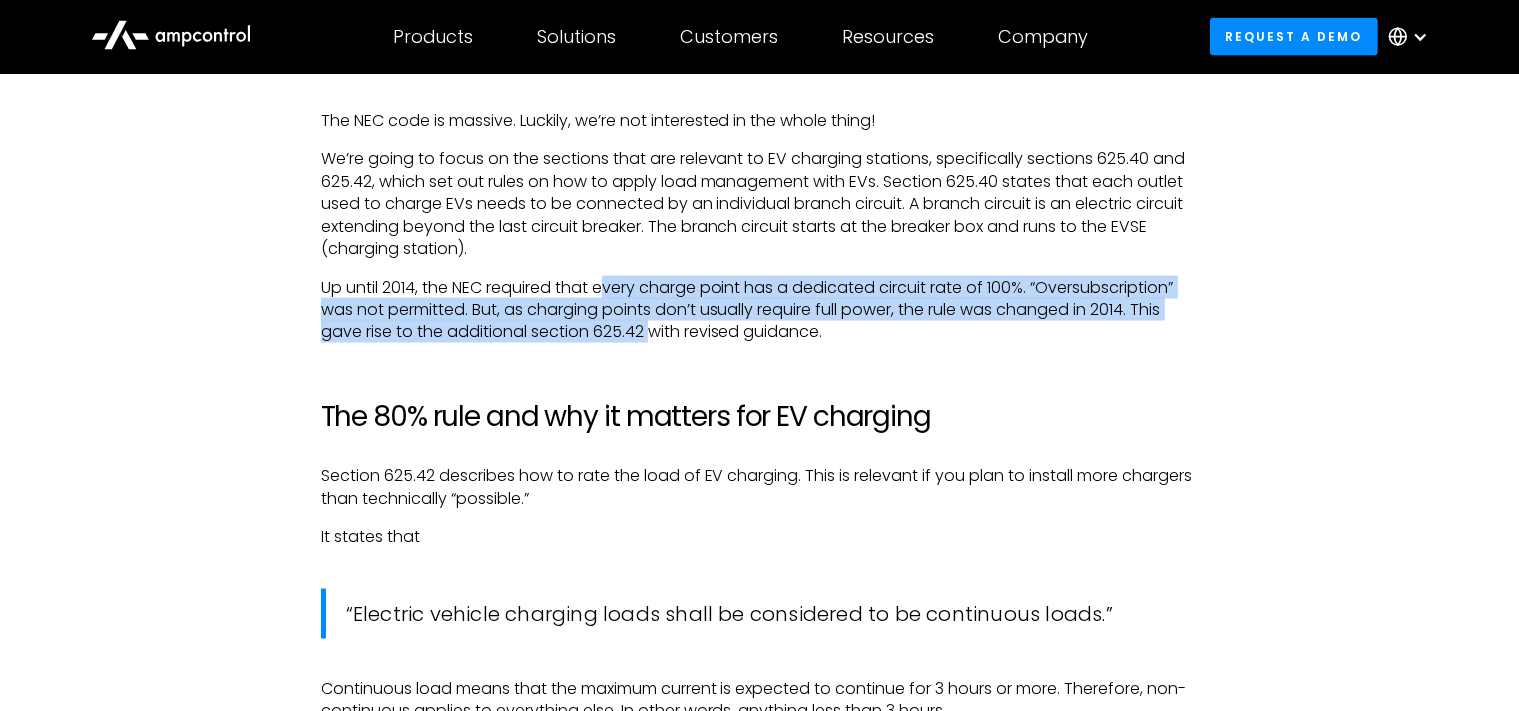 drag, startPoint x: 608, startPoint y: 297, endPoint x: 654, endPoint y: 327, distance: 54.91812 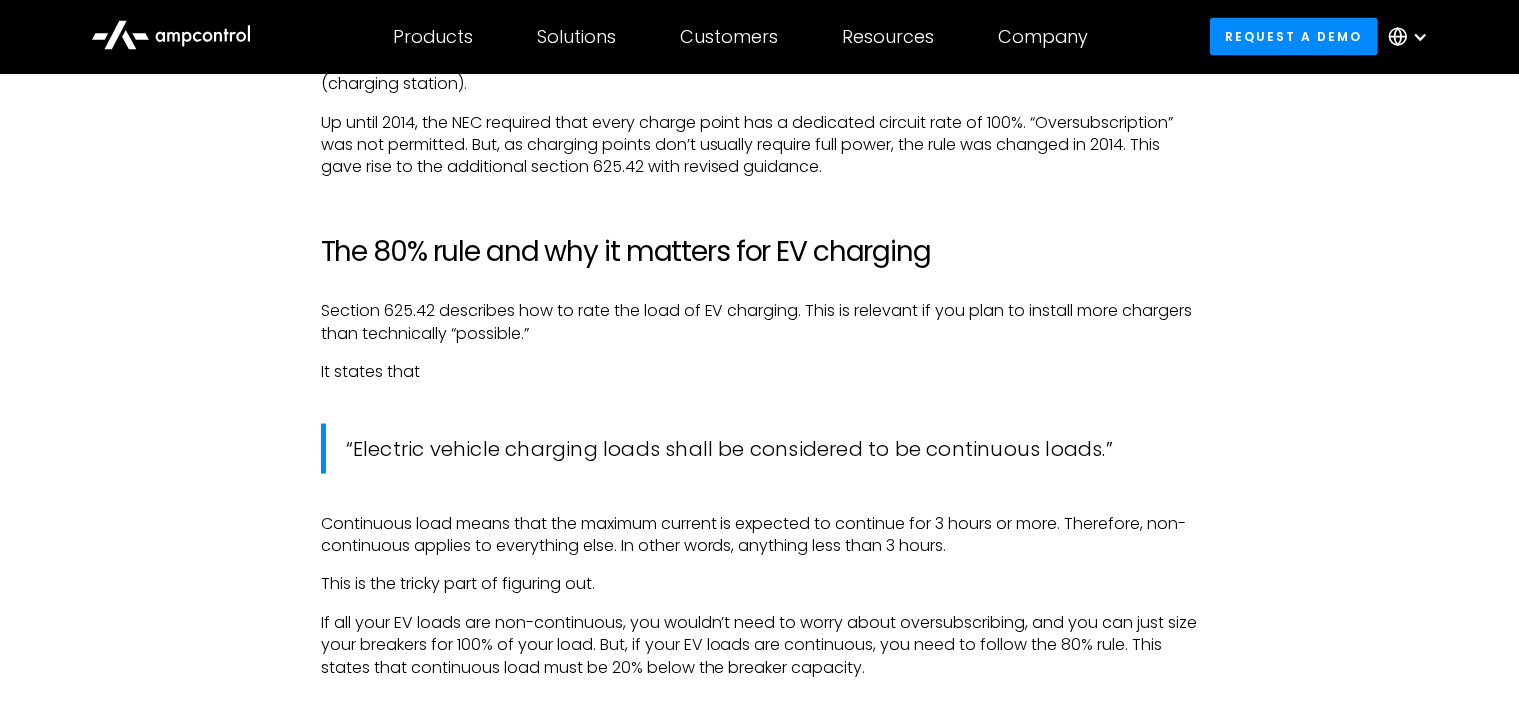 scroll, scrollTop: 3273, scrollLeft: 0, axis: vertical 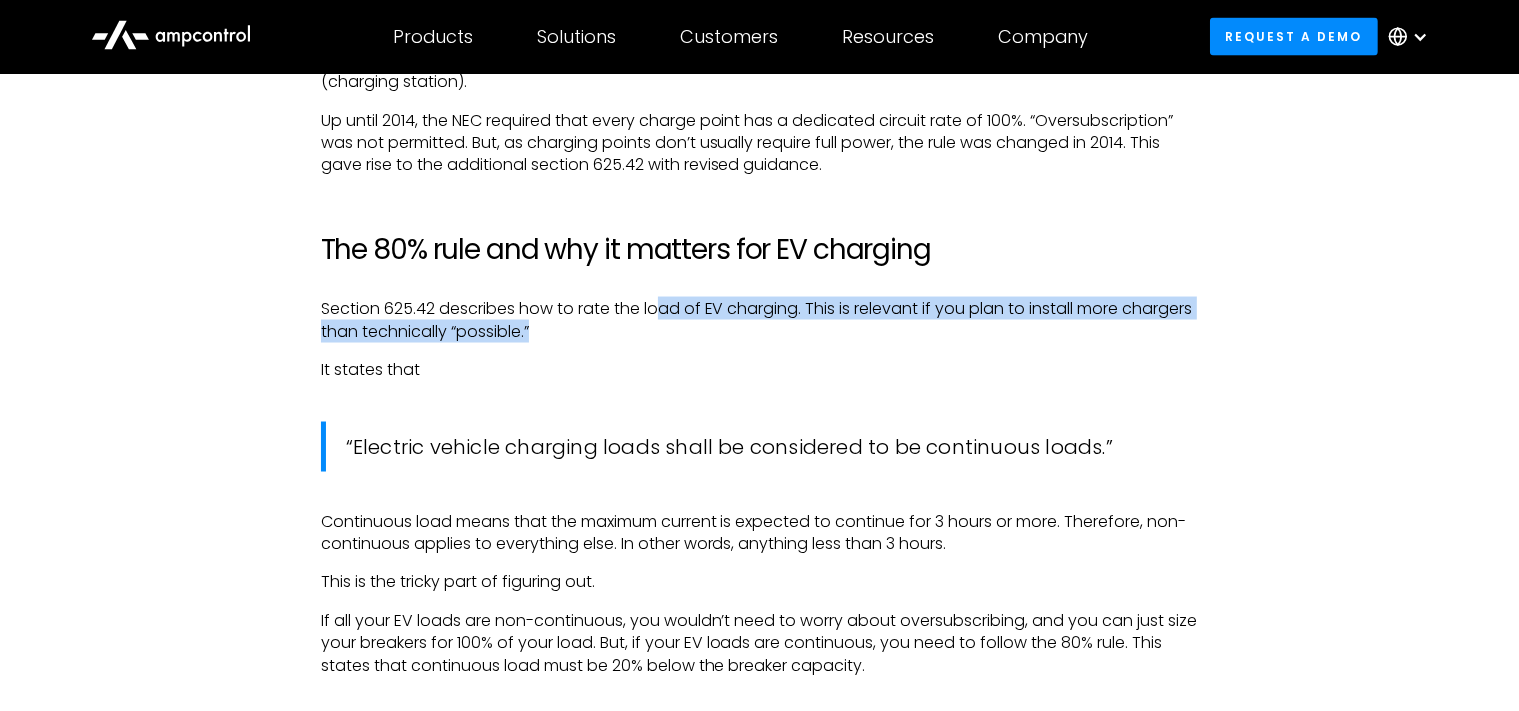 drag, startPoint x: 664, startPoint y: 320, endPoint x: 653, endPoint y: 332, distance: 16.27882 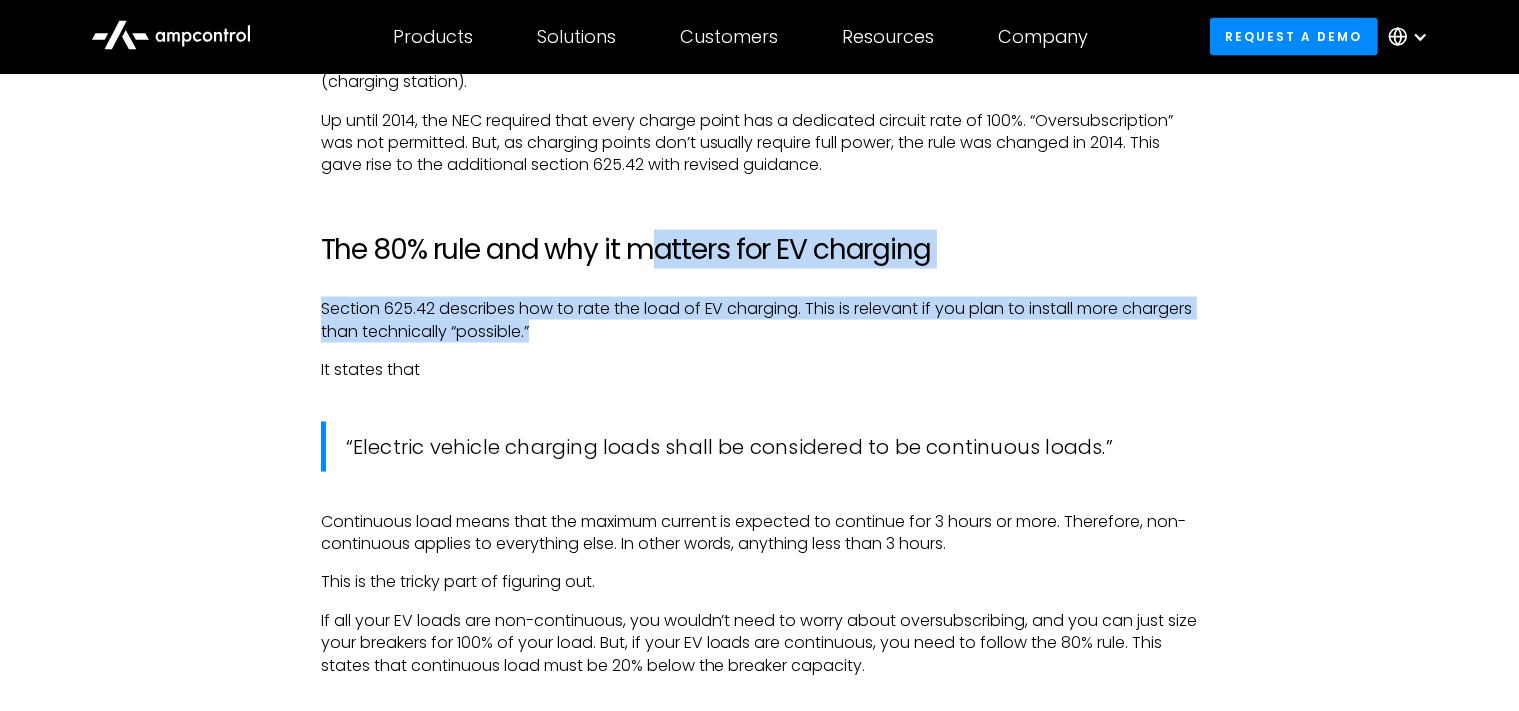 drag, startPoint x: 653, startPoint y: 332, endPoint x: 653, endPoint y: 281, distance: 51 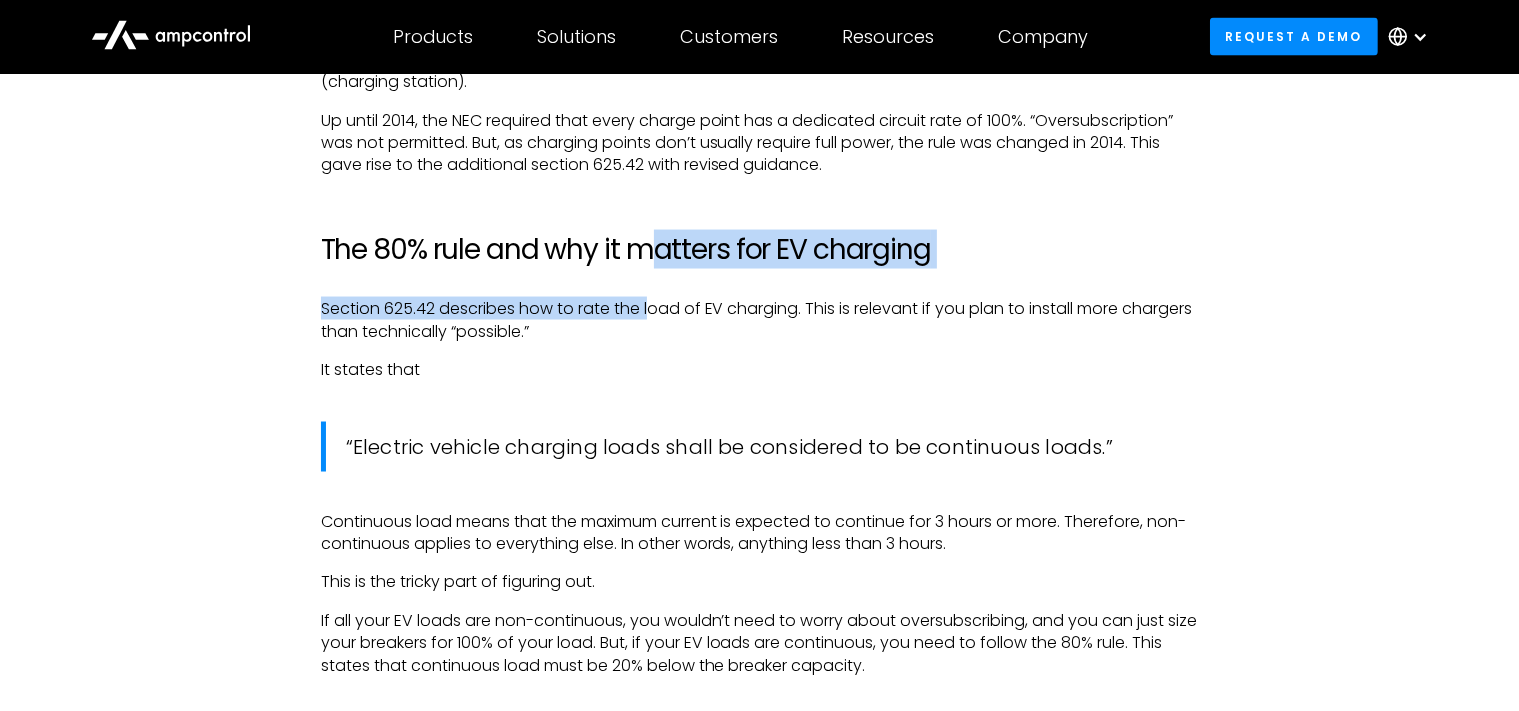 drag, startPoint x: 653, startPoint y: 281, endPoint x: 652, endPoint y: 318, distance: 37.01351 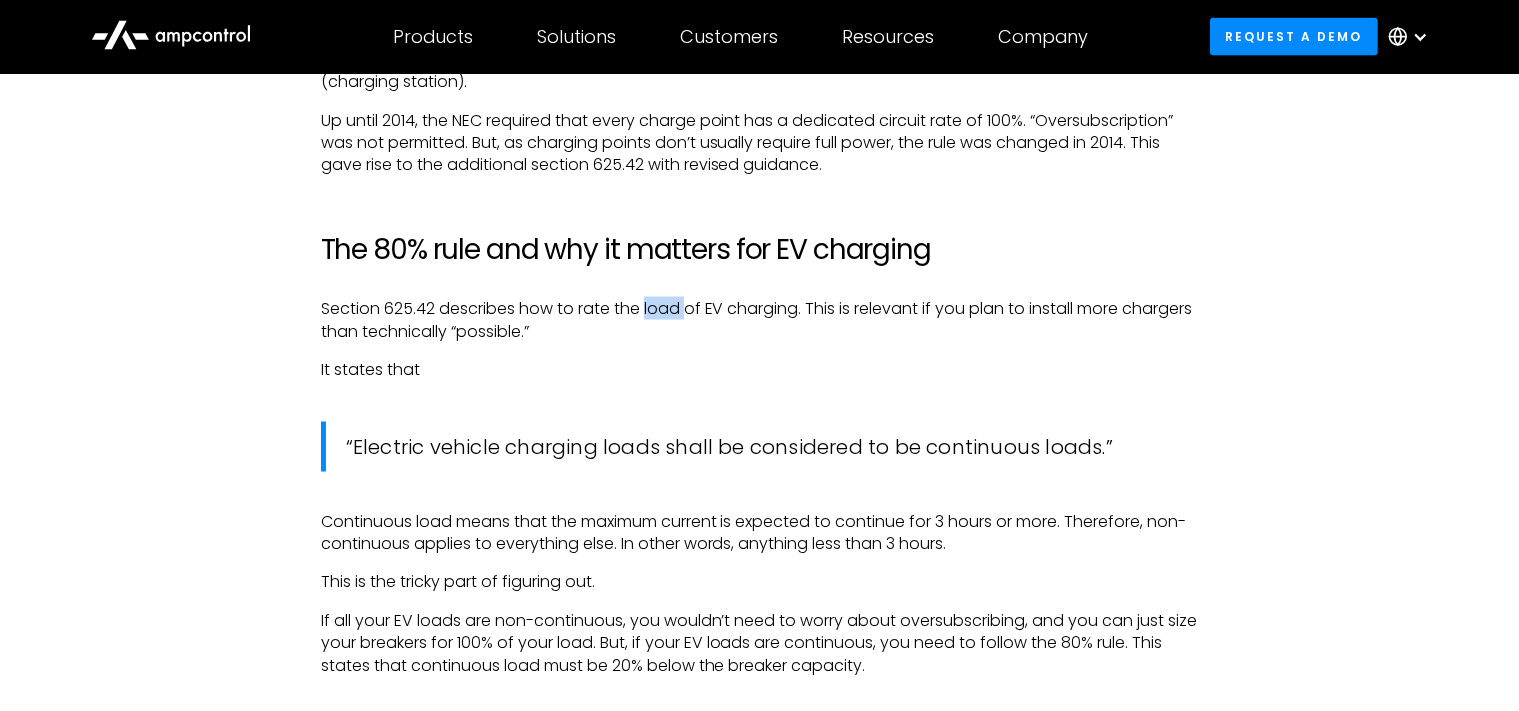 click on "Section 625.42 describes how to rate the load of EV charging. This is relevant if you plan to install more chargers than technically “possible.”" at bounding box center (760, 320) 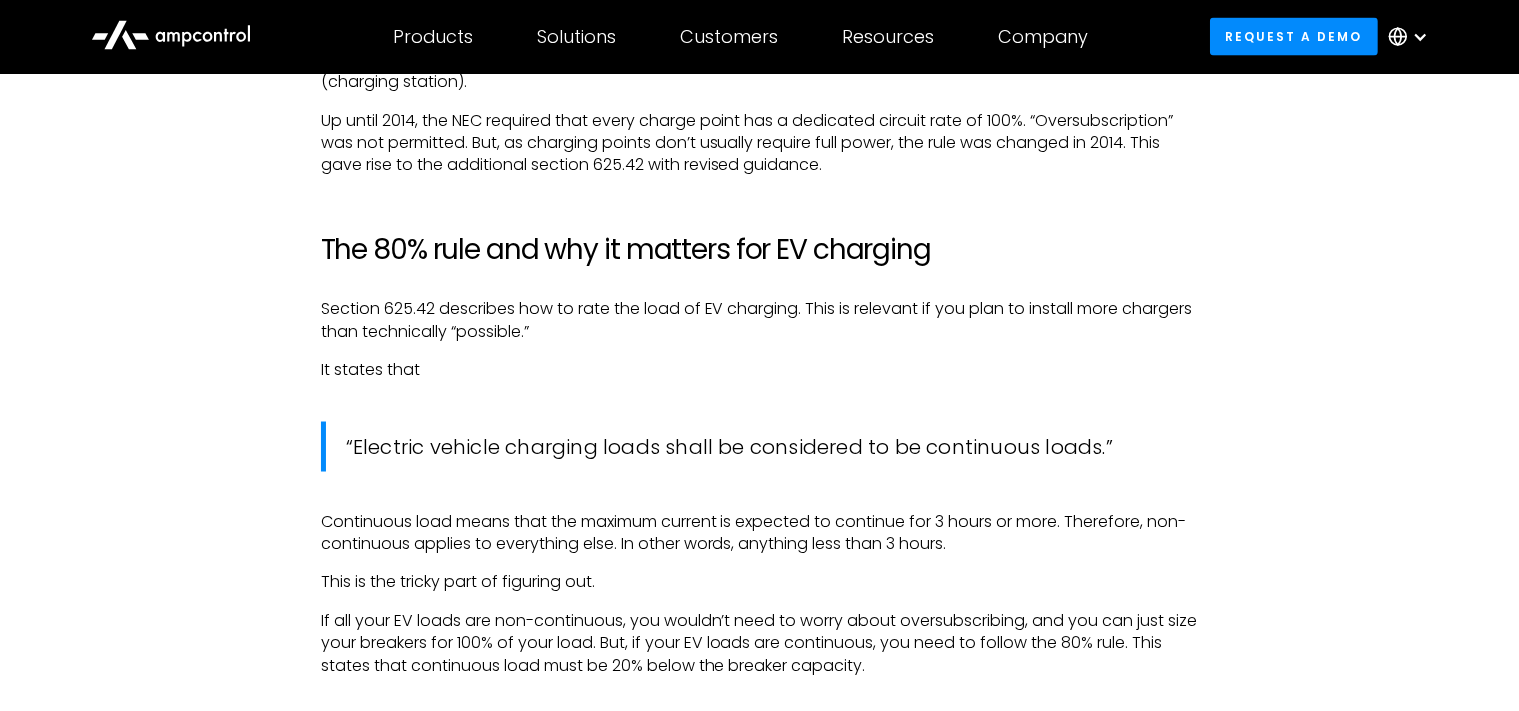drag, startPoint x: 652, startPoint y: 318, endPoint x: 645, endPoint y: 347, distance: 29.832869 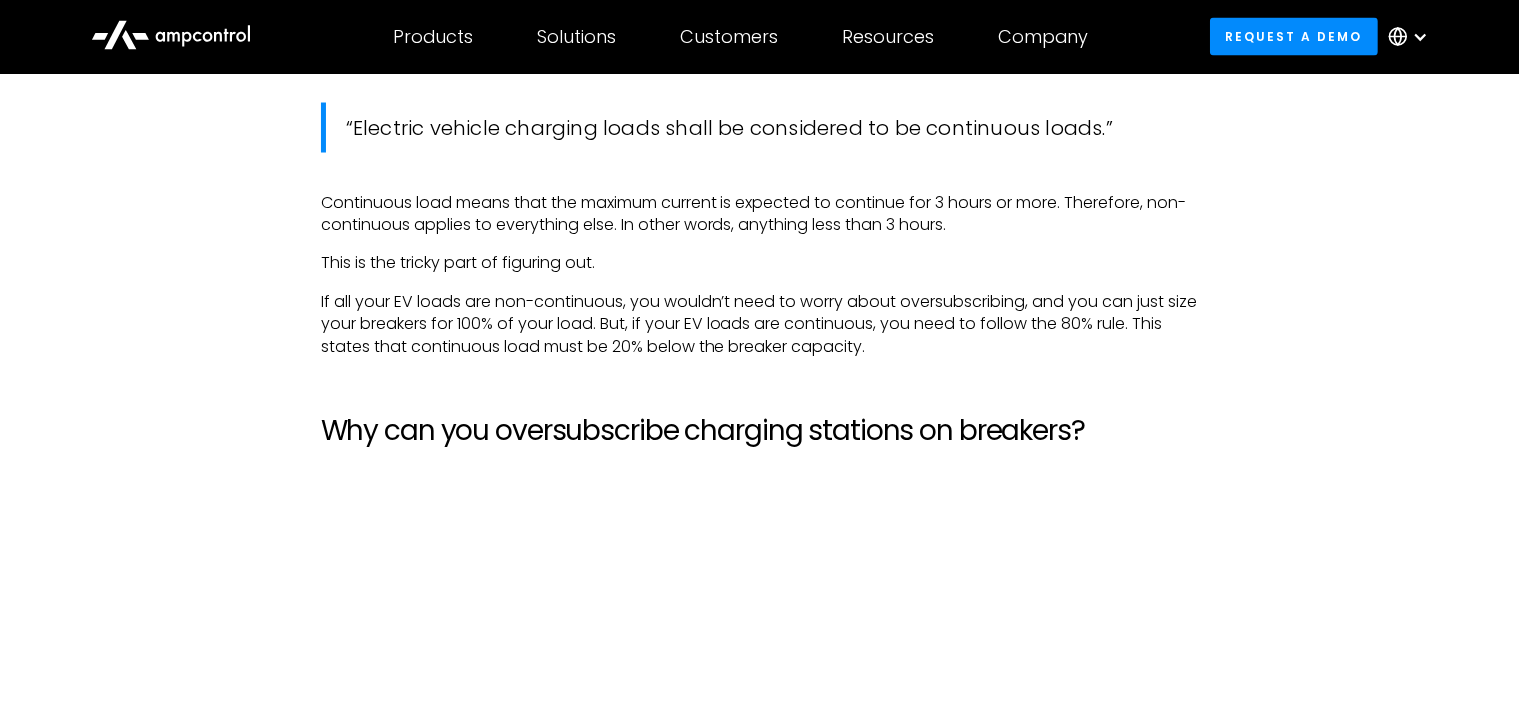 scroll, scrollTop: 3584, scrollLeft: 0, axis: vertical 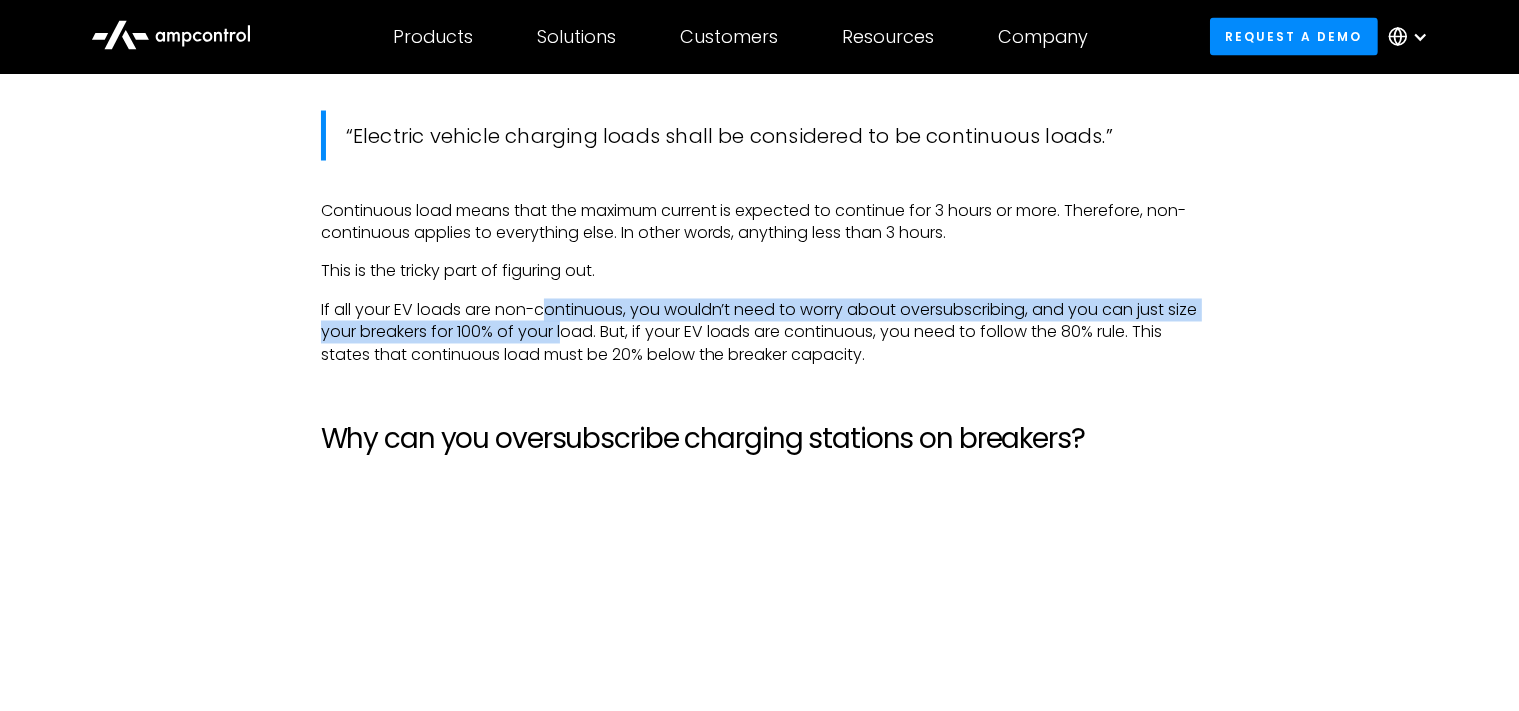 drag, startPoint x: 596, startPoint y: 332, endPoint x: 549, endPoint y: 314, distance: 50.32892 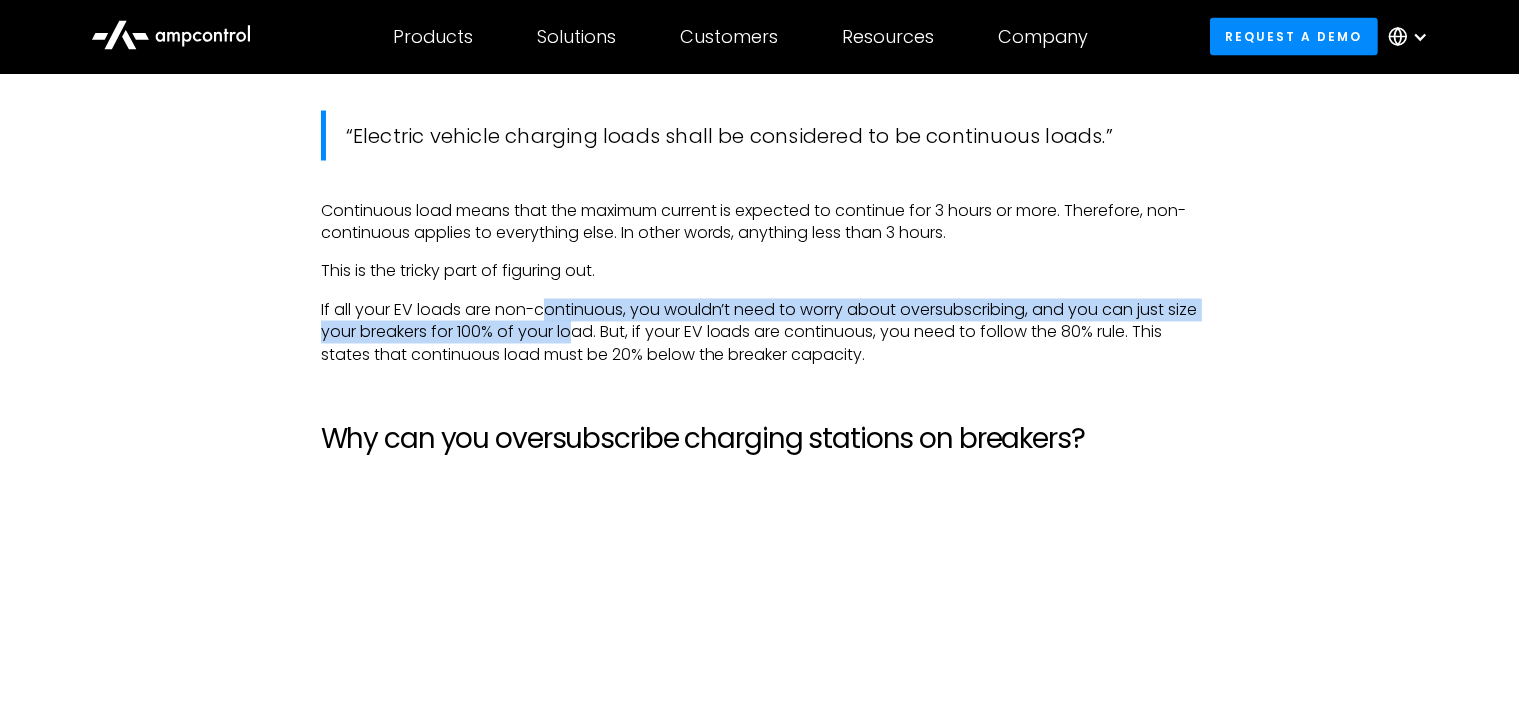 drag, startPoint x: 549, startPoint y: 314, endPoint x: 606, endPoint y: 333, distance: 60.083275 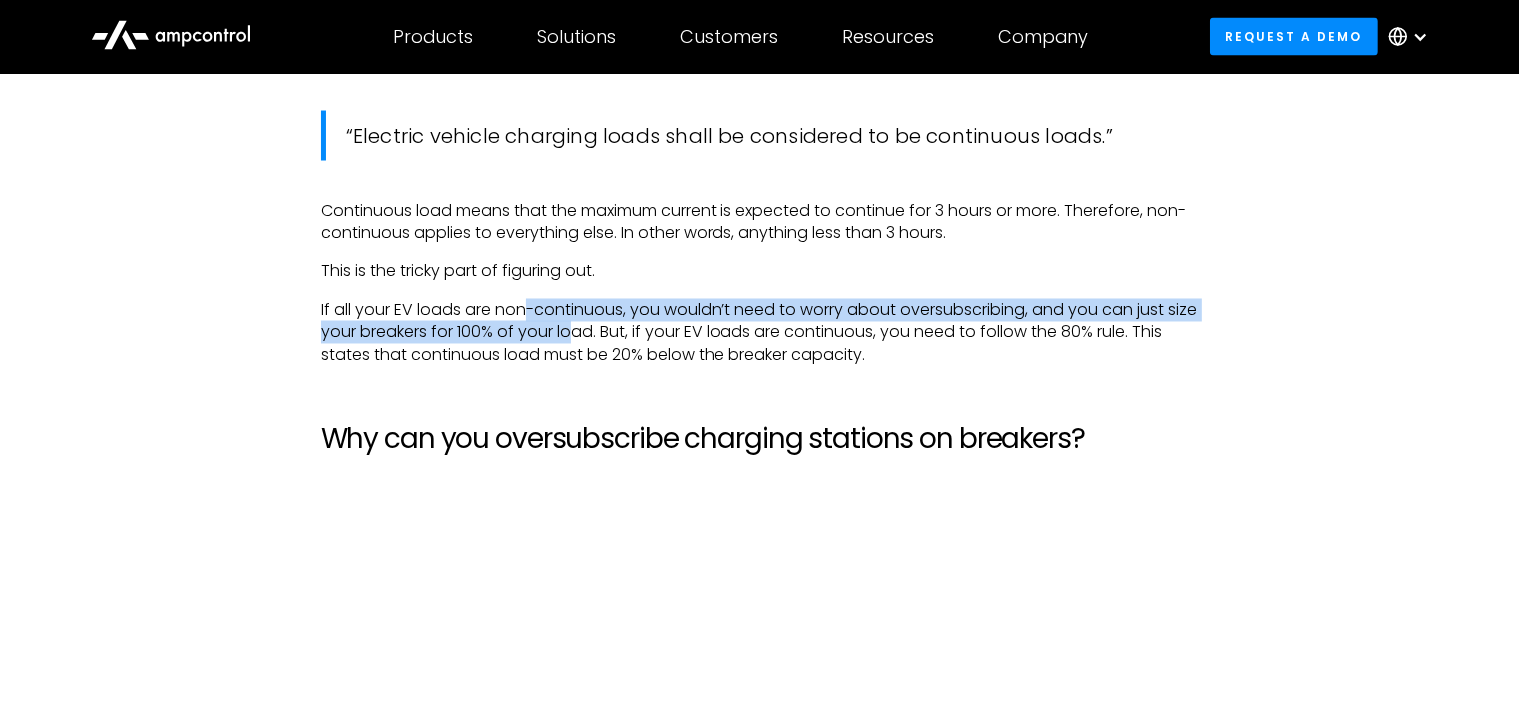drag, startPoint x: 610, startPoint y: 333, endPoint x: 513, endPoint y: 309, distance: 99.92497 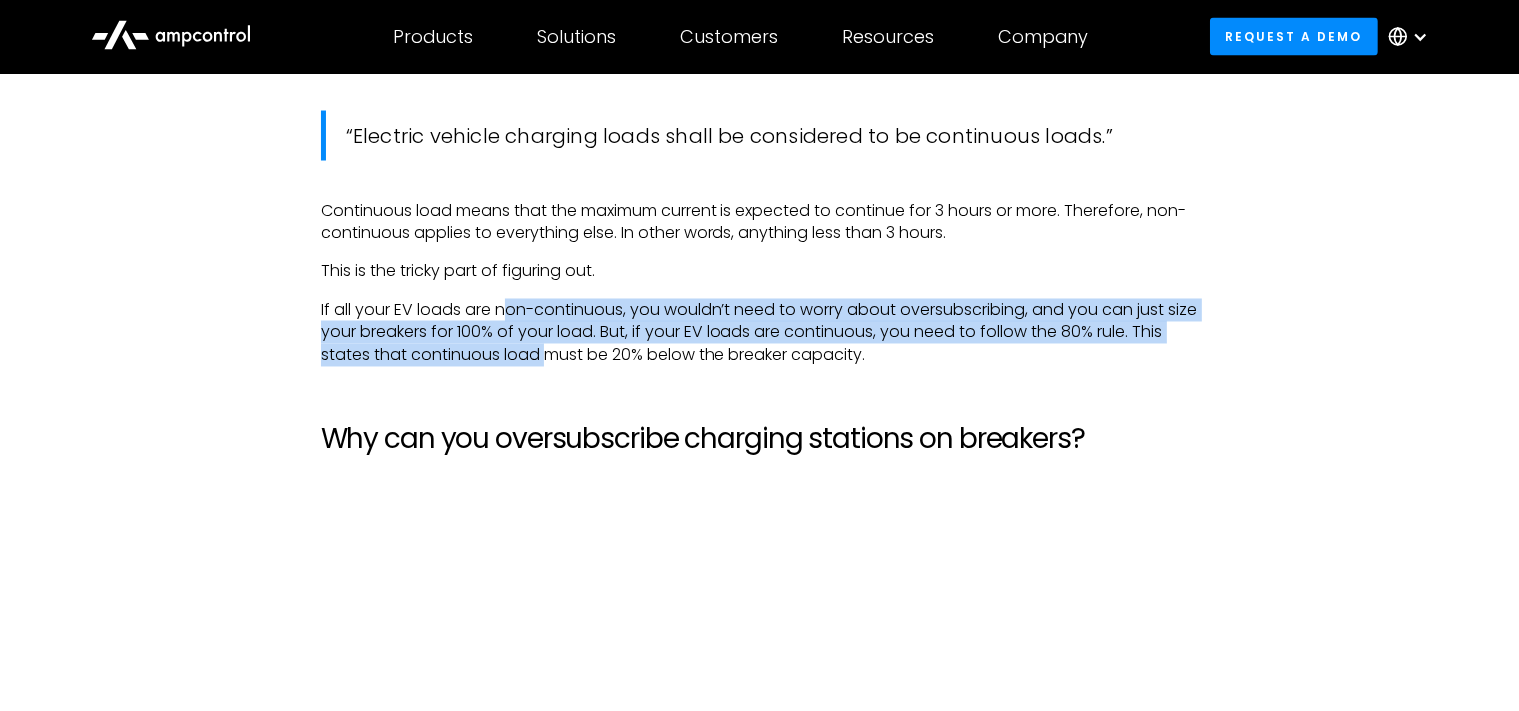 drag, startPoint x: 513, startPoint y: 309, endPoint x: 576, endPoint y: 345, distance: 72.56032 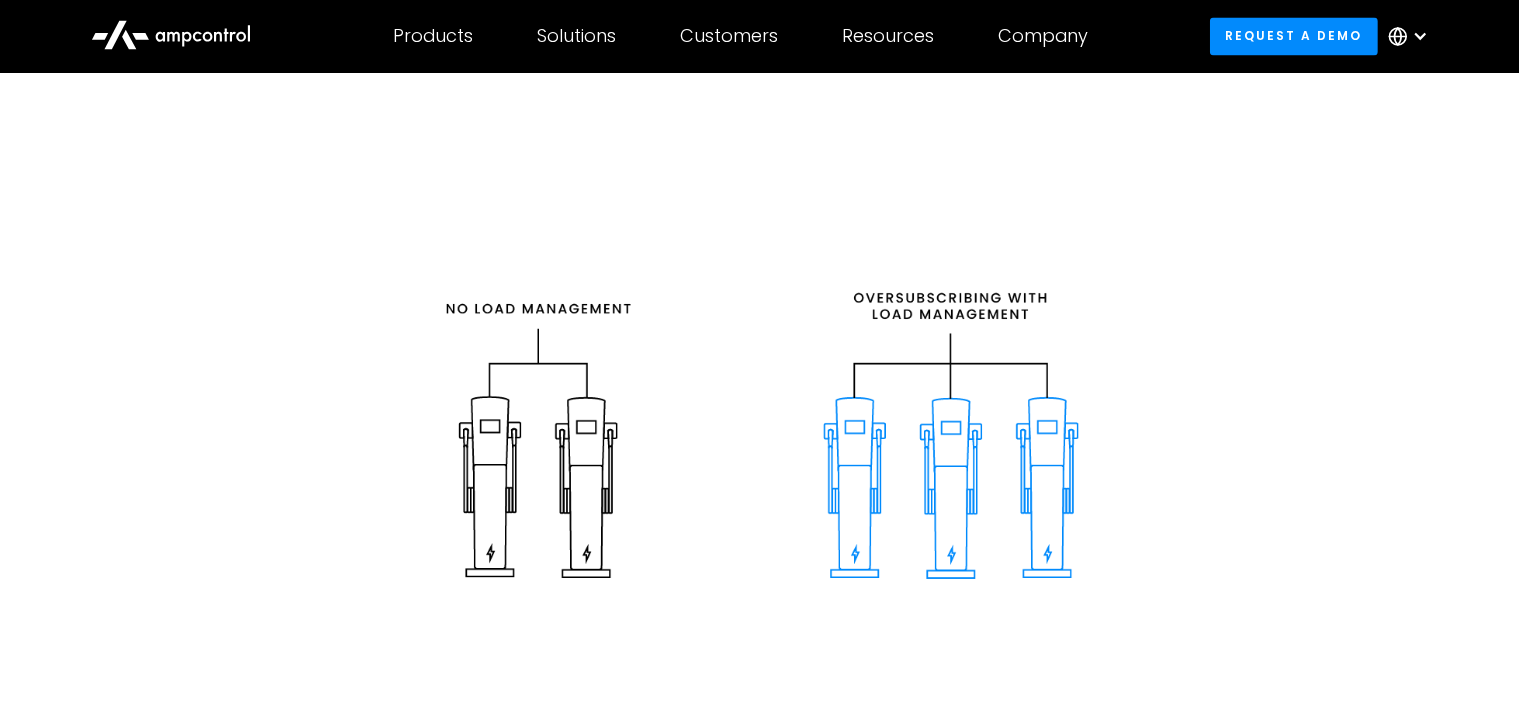 scroll, scrollTop: 4015, scrollLeft: 0, axis: vertical 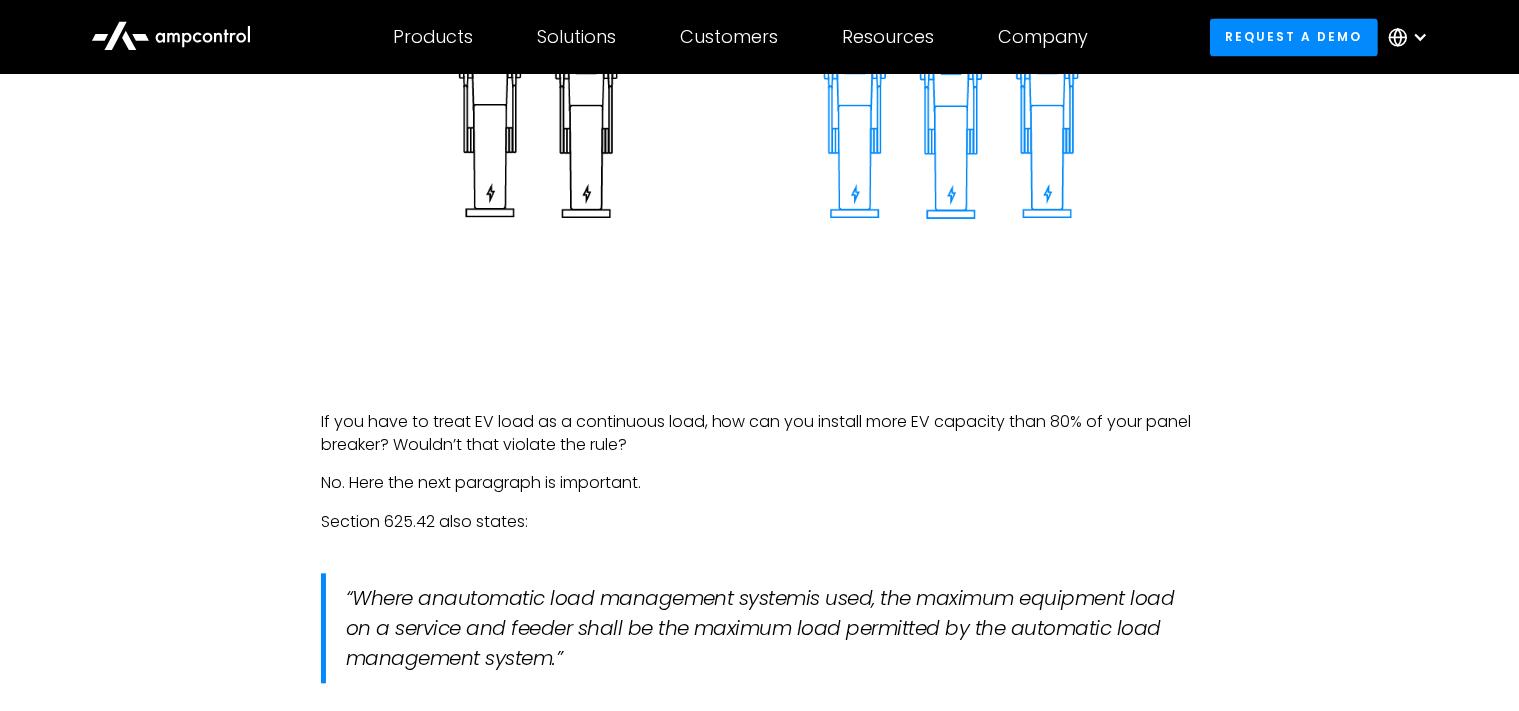 click on "If you have to treat EV load as a continuous load, how can you install more EV capacity than 80% of your panel breaker? Wouldn’t that violate the rule?" at bounding box center (760, 433) 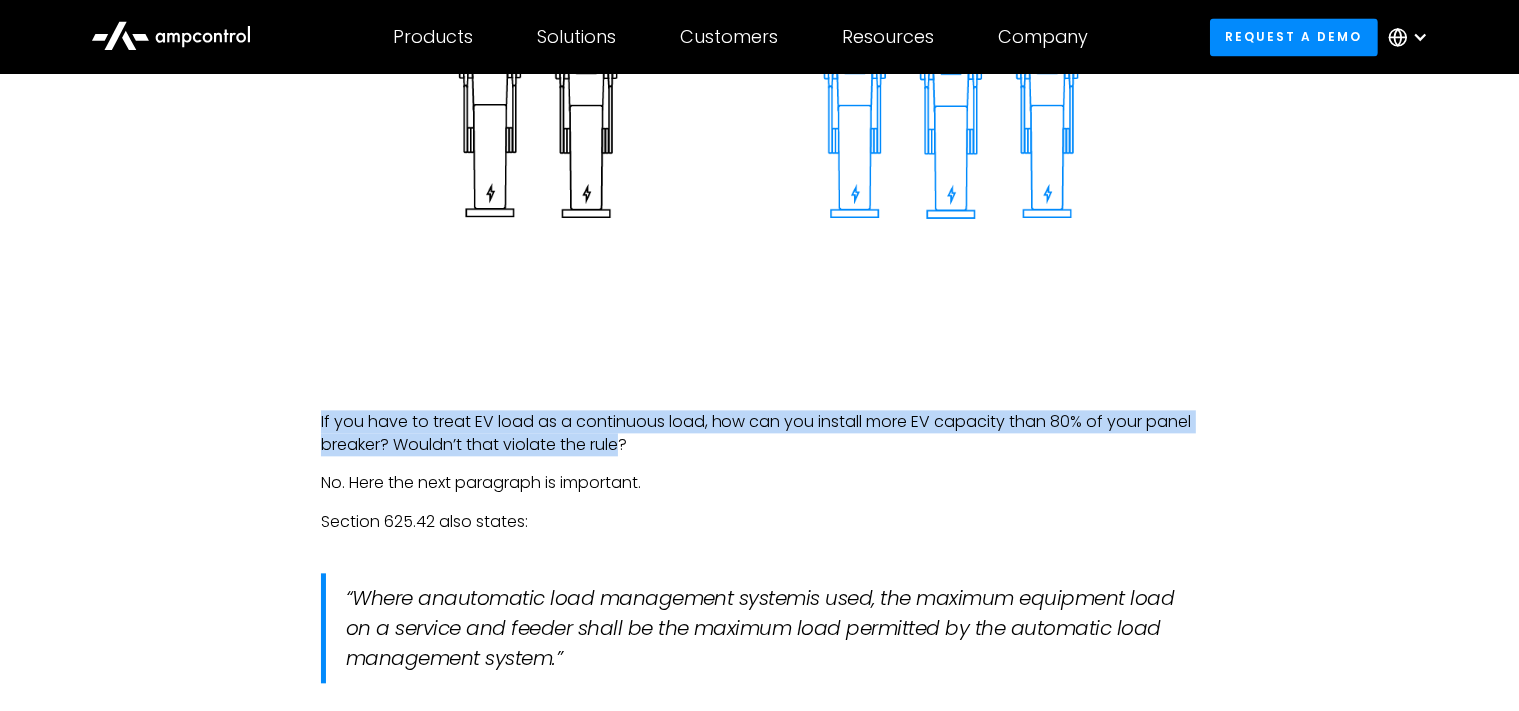 click on "If you have to treat EV load as a continuous load, how can you install more EV capacity than 80% of your panel breaker? Wouldn’t that violate the rule?" at bounding box center (760, 433) 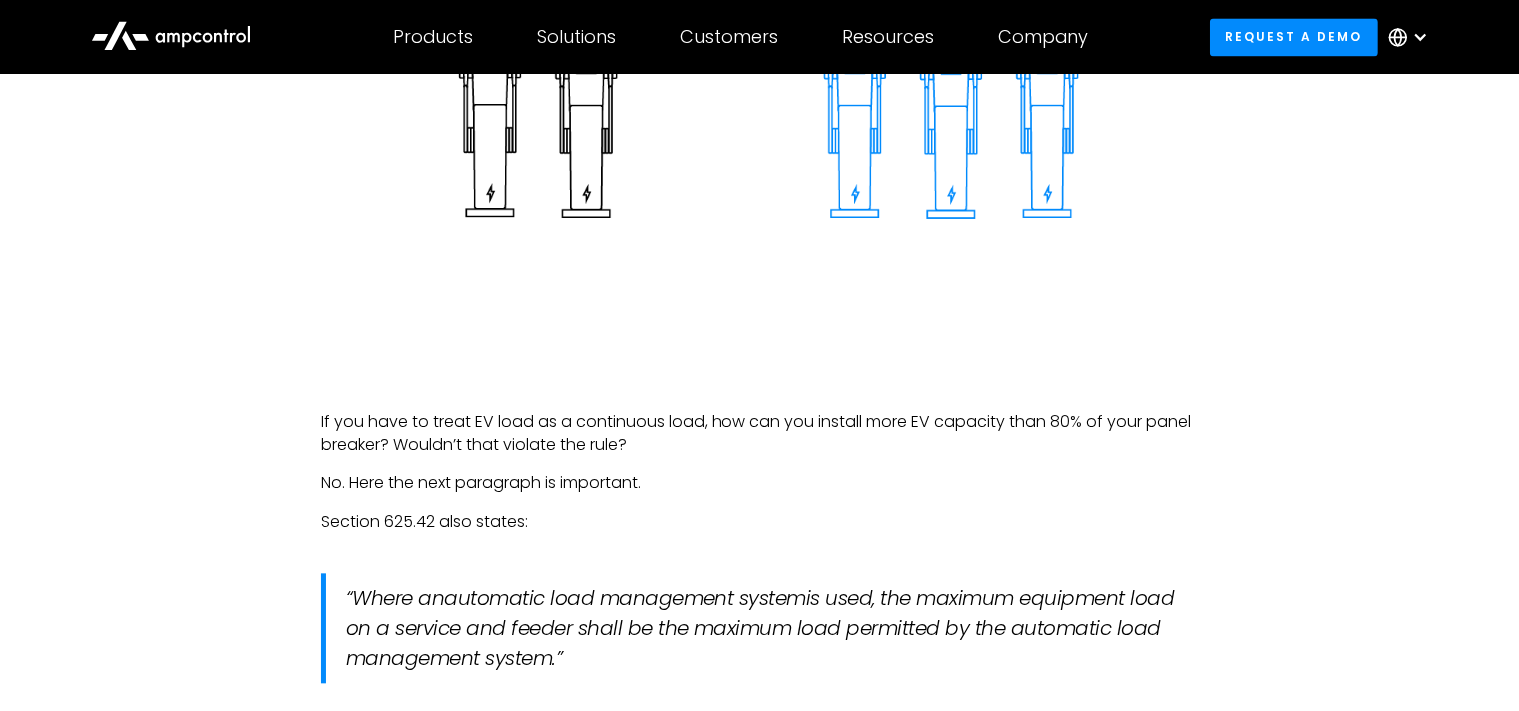 click on "If you have to treat EV load as a continuous load, how can you install more EV capacity than 80% of your panel breaker? Wouldn’t that violate the rule?" at bounding box center [760, 433] 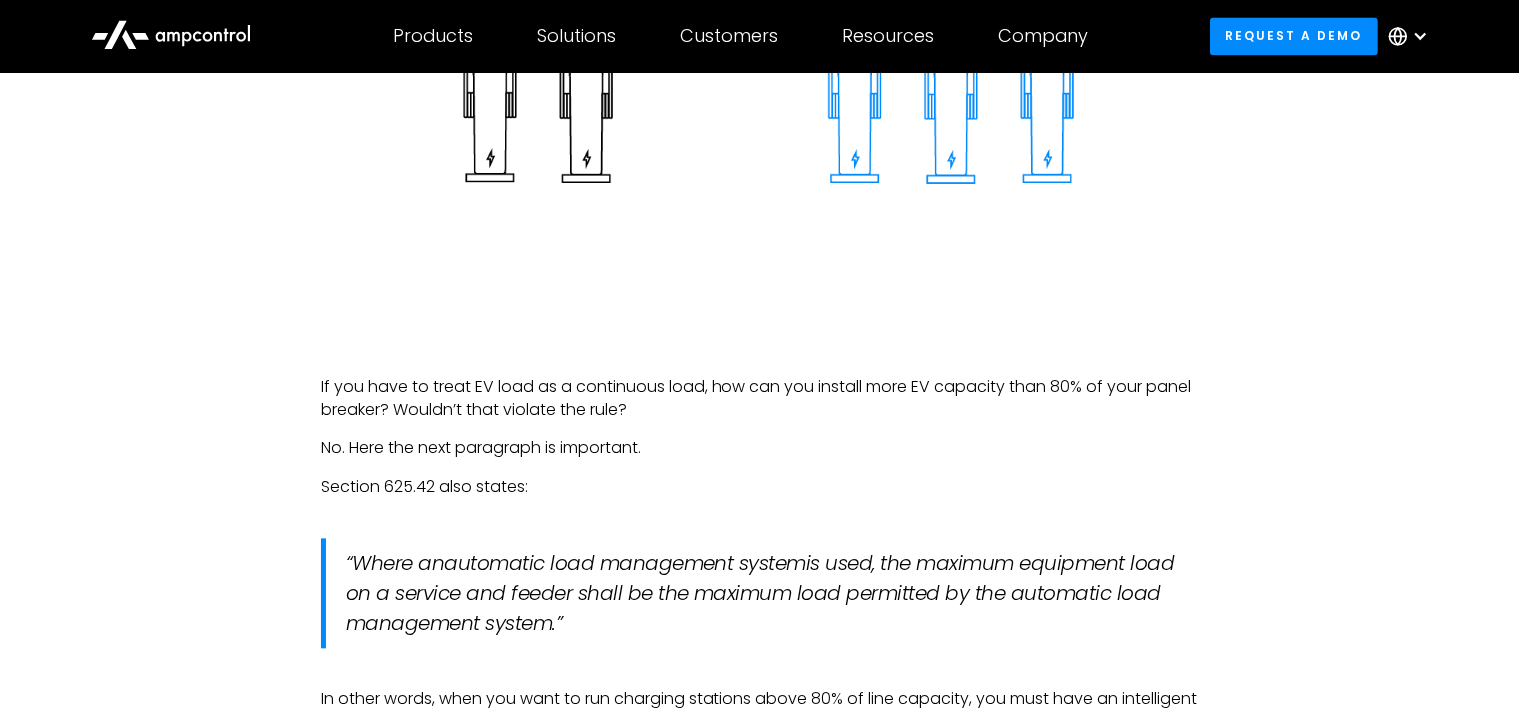 scroll, scrollTop: 4410, scrollLeft: 0, axis: vertical 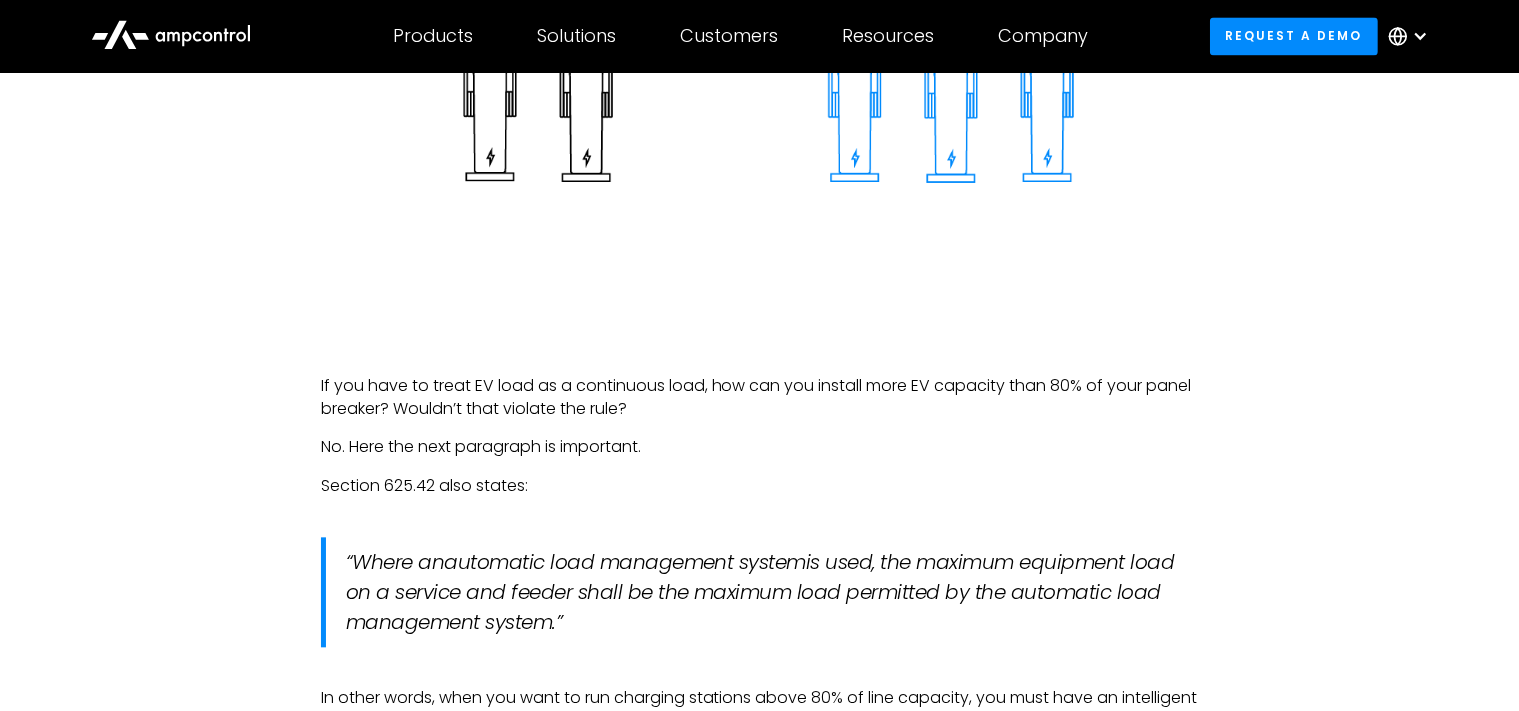 click on "No. Here the next paragraph is important." at bounding box center (760, 448) 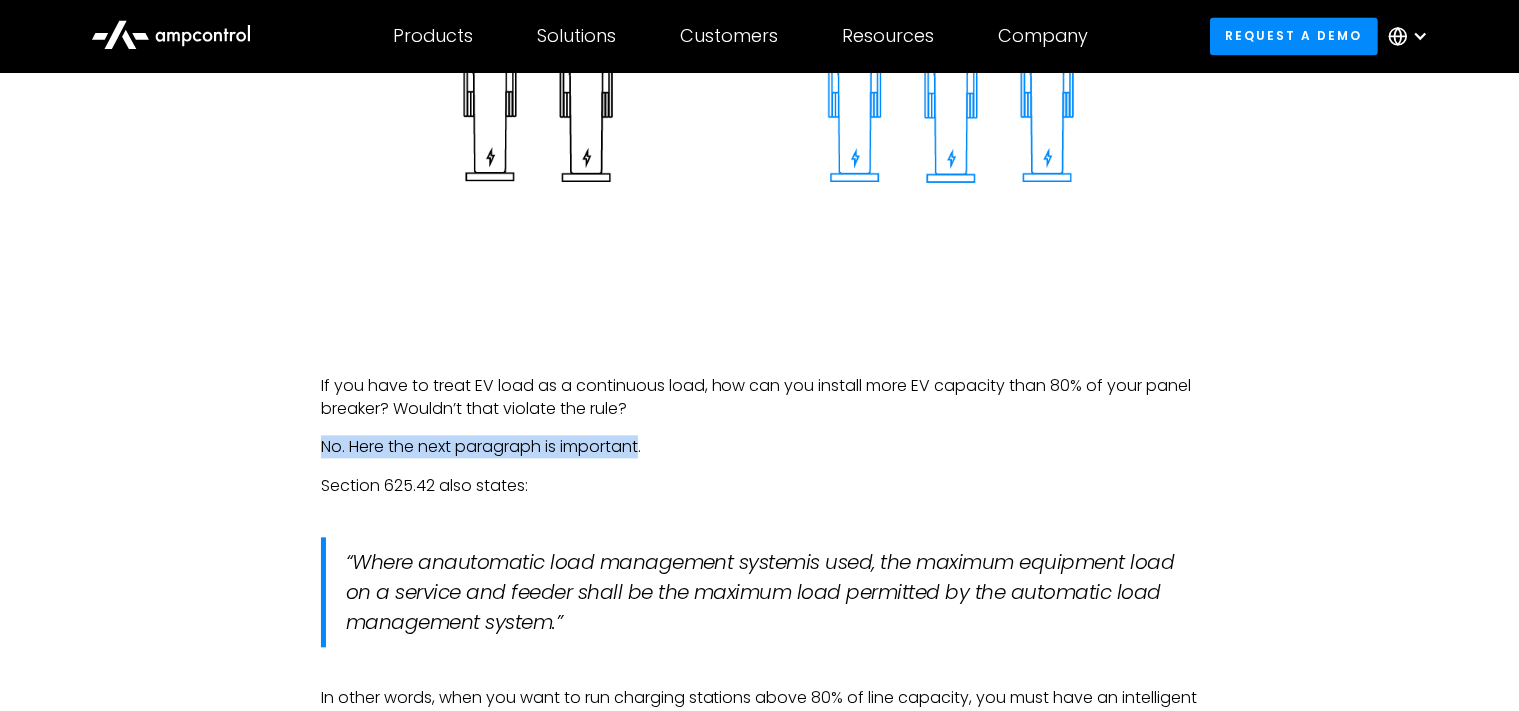 click on "No. Here the next paragraph is important." at bounding box center [760, 448] 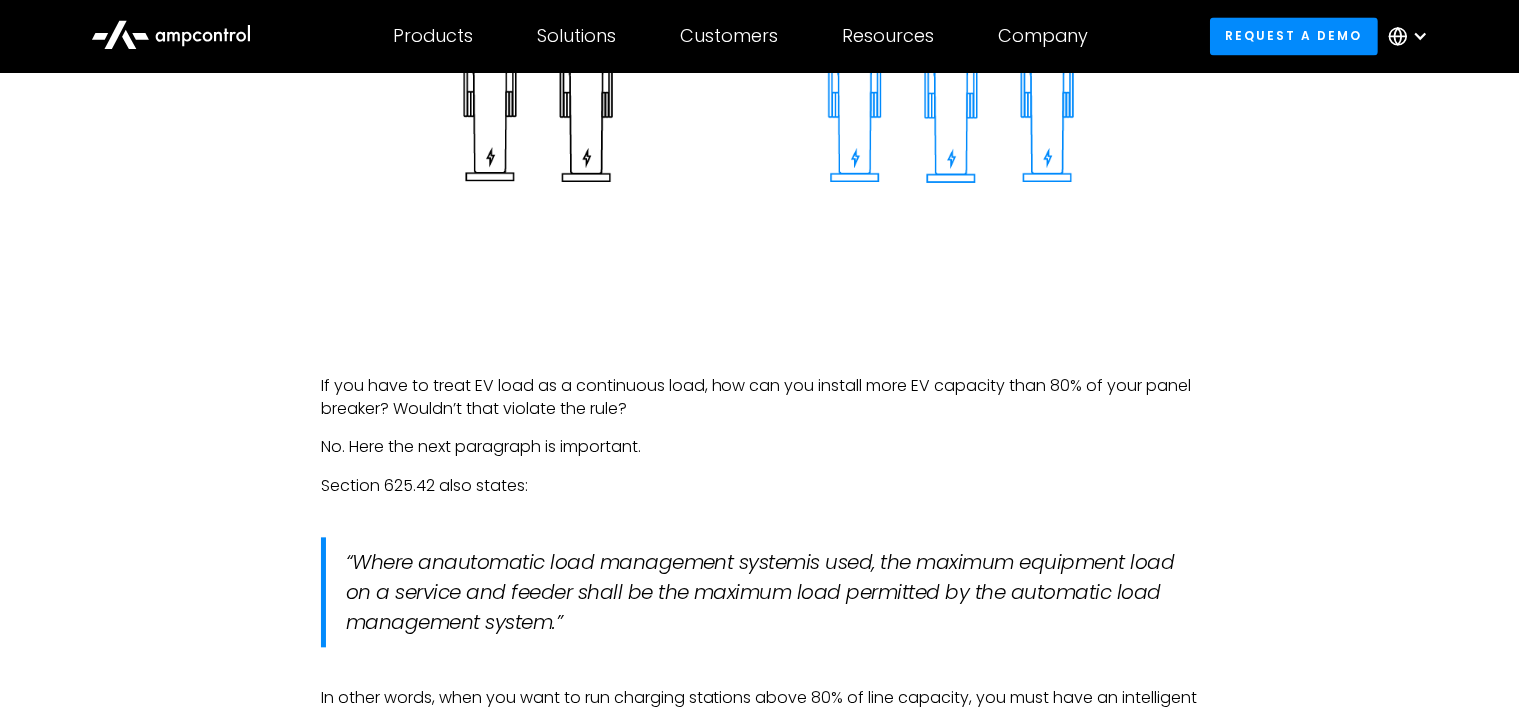 drag, startPoint x: 714, startPoint y: 444, endPoint x: 715, endPoint y: 462, distance: 18.027756 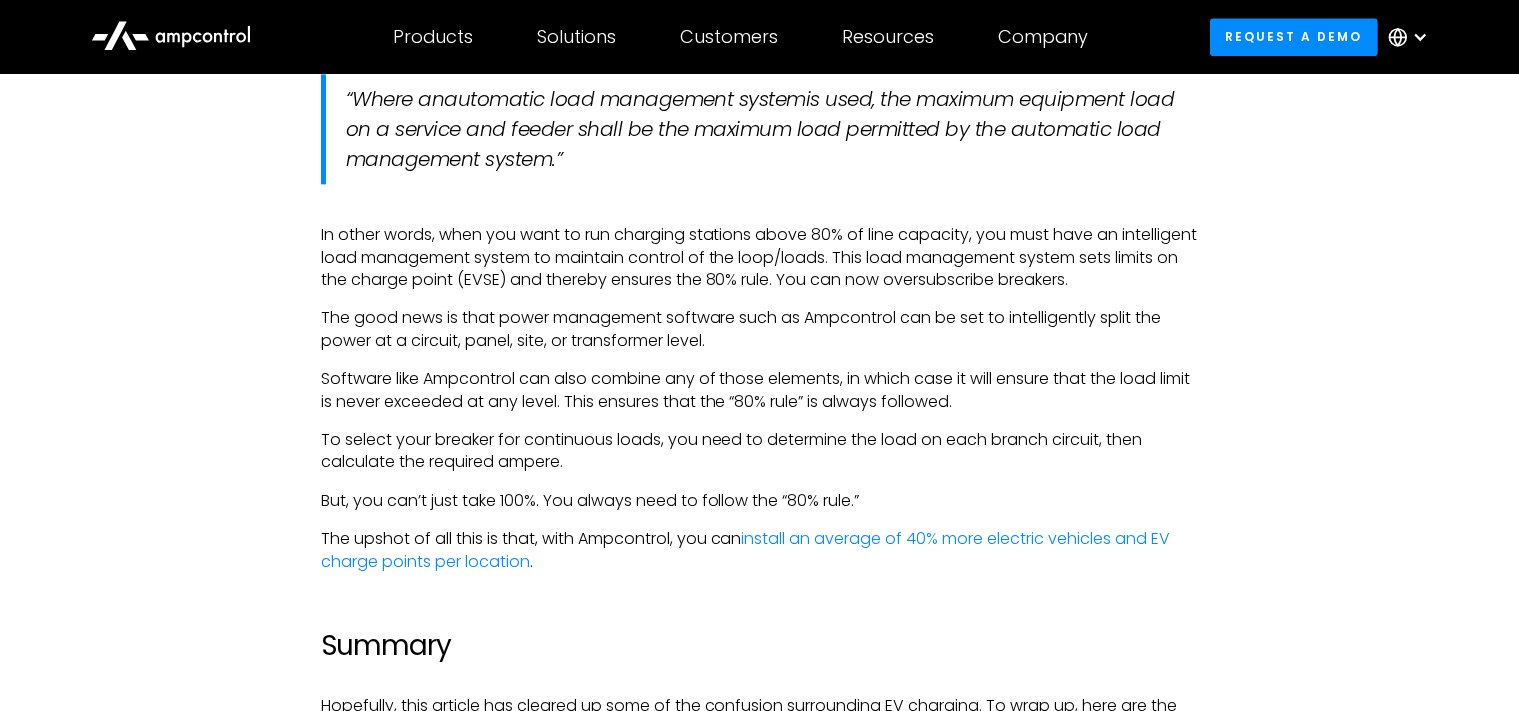 scroll, scrollTop: 4875, scrollLeft: 0, axis: vertical 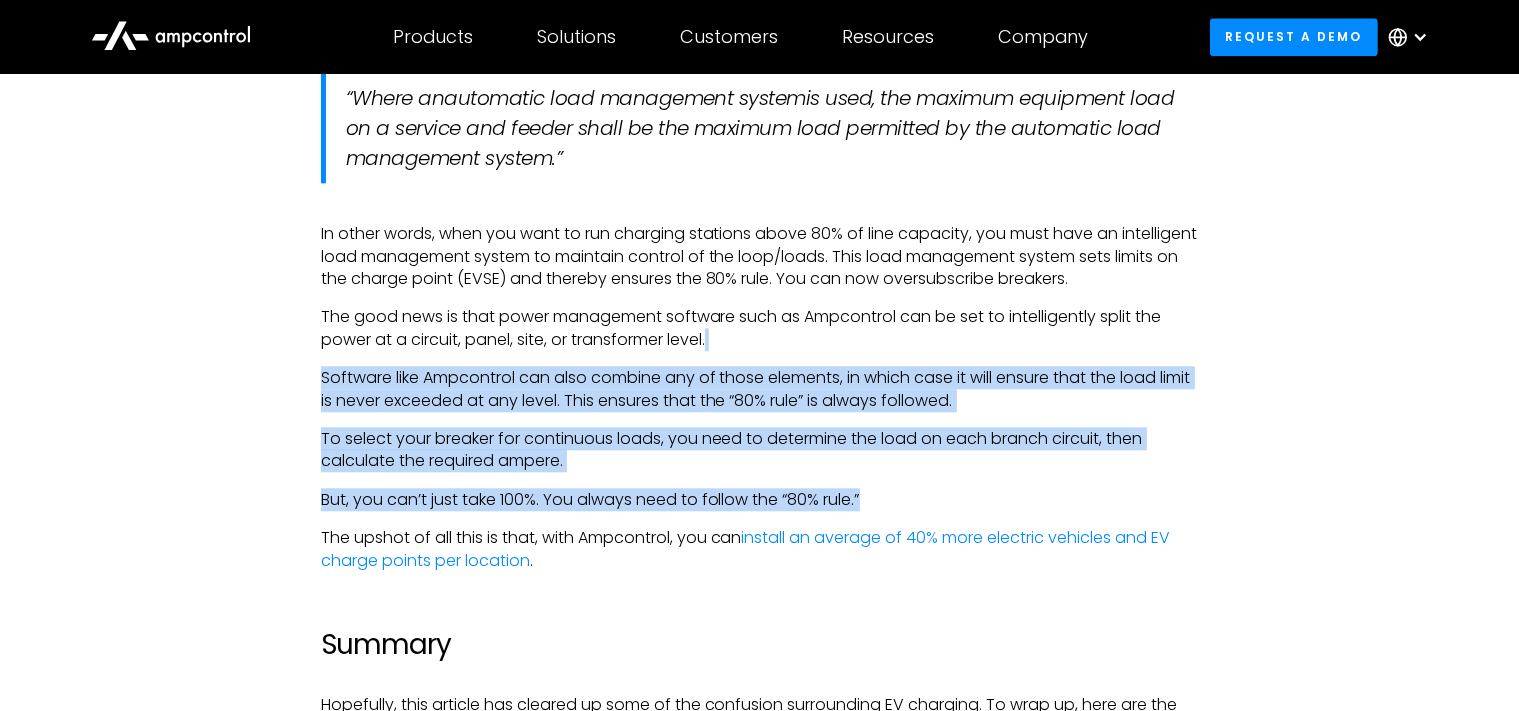 drag, startPoint x: 1278, startPoint y: 516, endPoint x: 1122, endPoint y: 342, distance: 233.69211 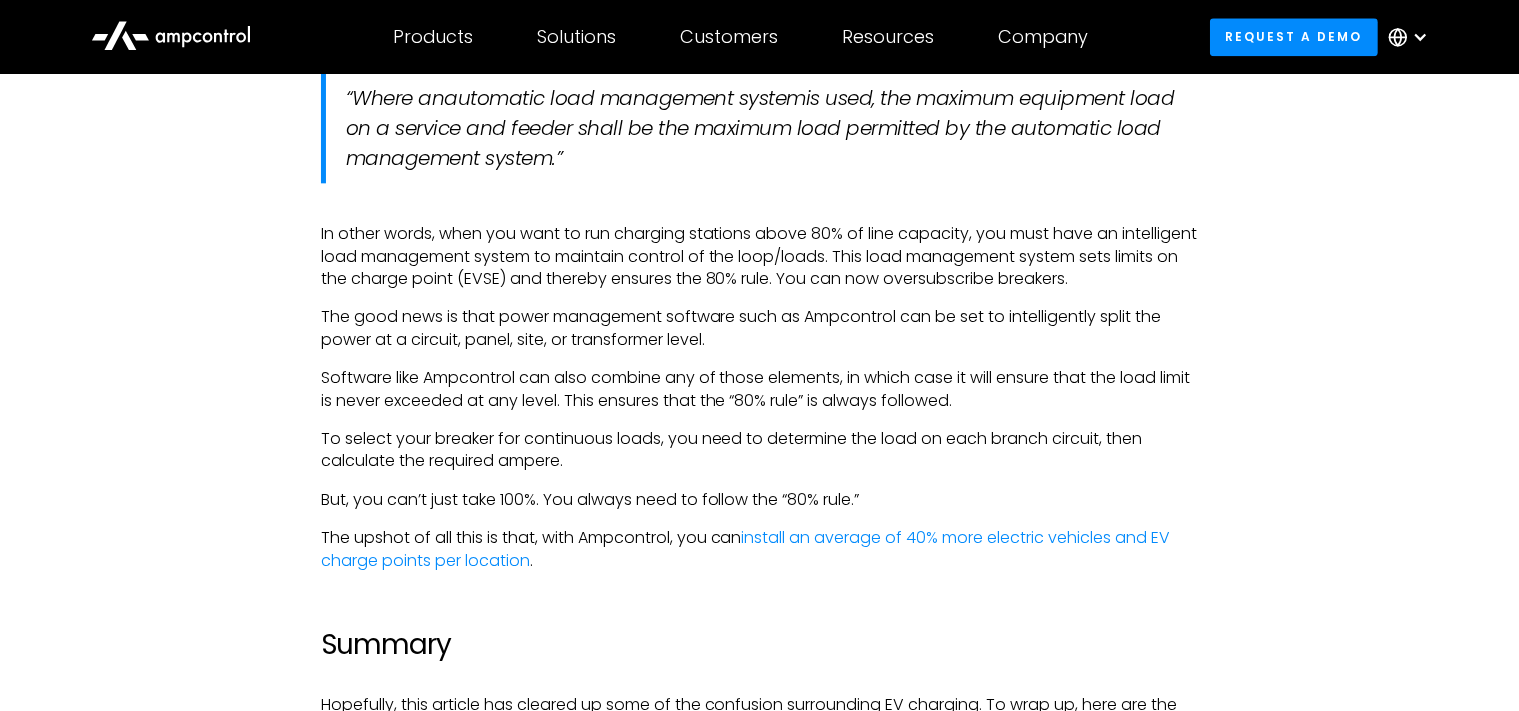 click on "The good news is that power management software such as Ampcontrol can be set to intelligently split the power at a circuit, panel, site, or transformer level." at bounding box center [760, 328] 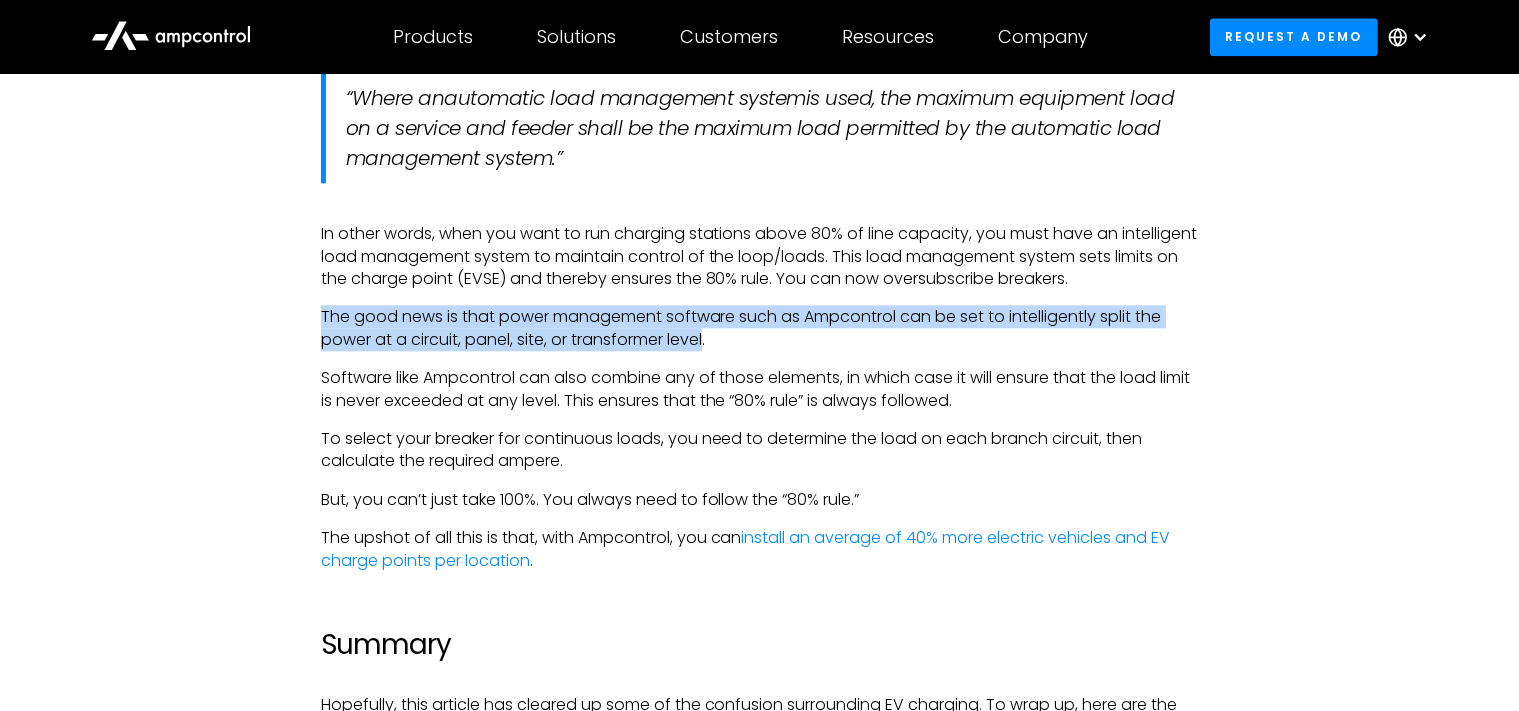 click on "The good news is that power management software such as Ampcontrol can be set to intelligently split the power at a circuit, panel, site, or transformer level." at bounding box center [760, 328] 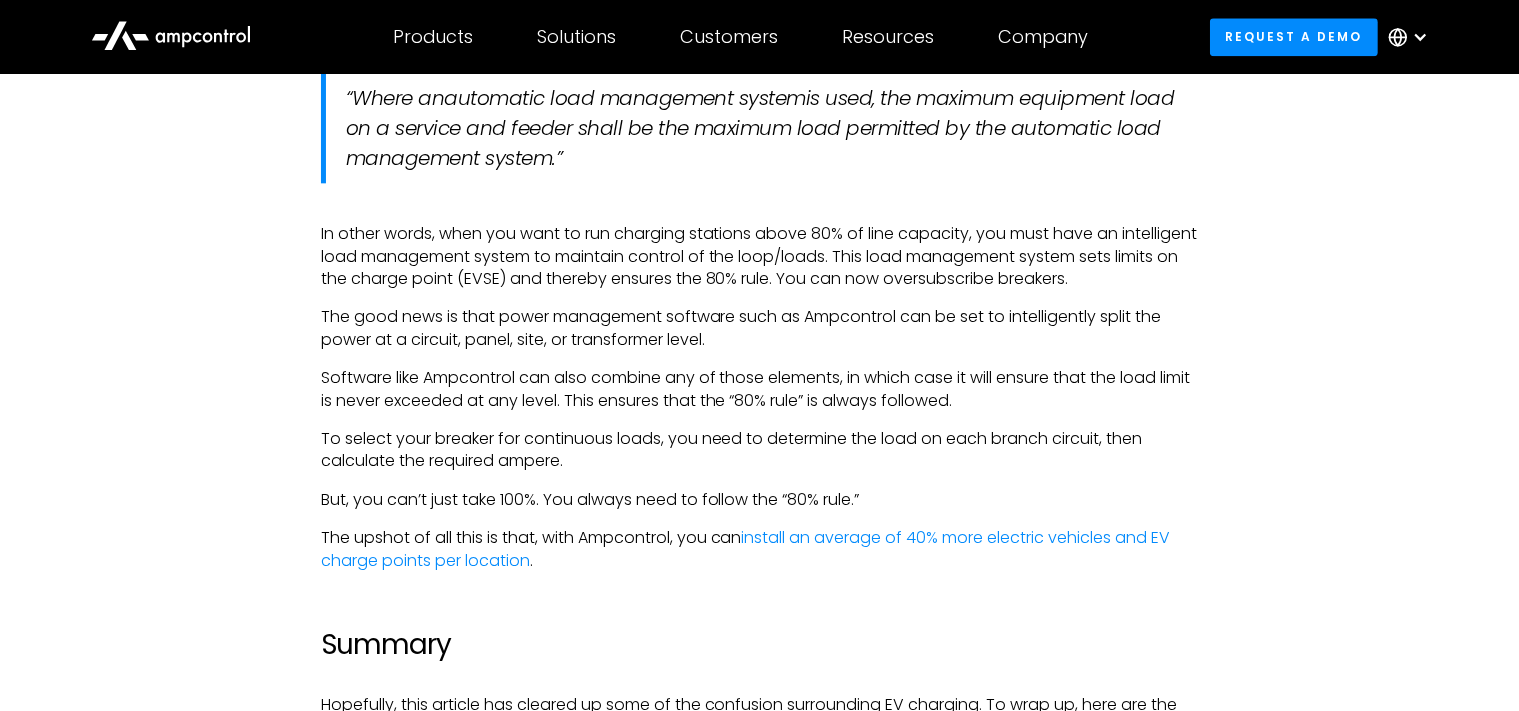 click on "The good news is that power management software such as Ampcontrol can be set to intelligently split the power at a circuit, panel, site, or transformer level." at bounding box center (760, 328) 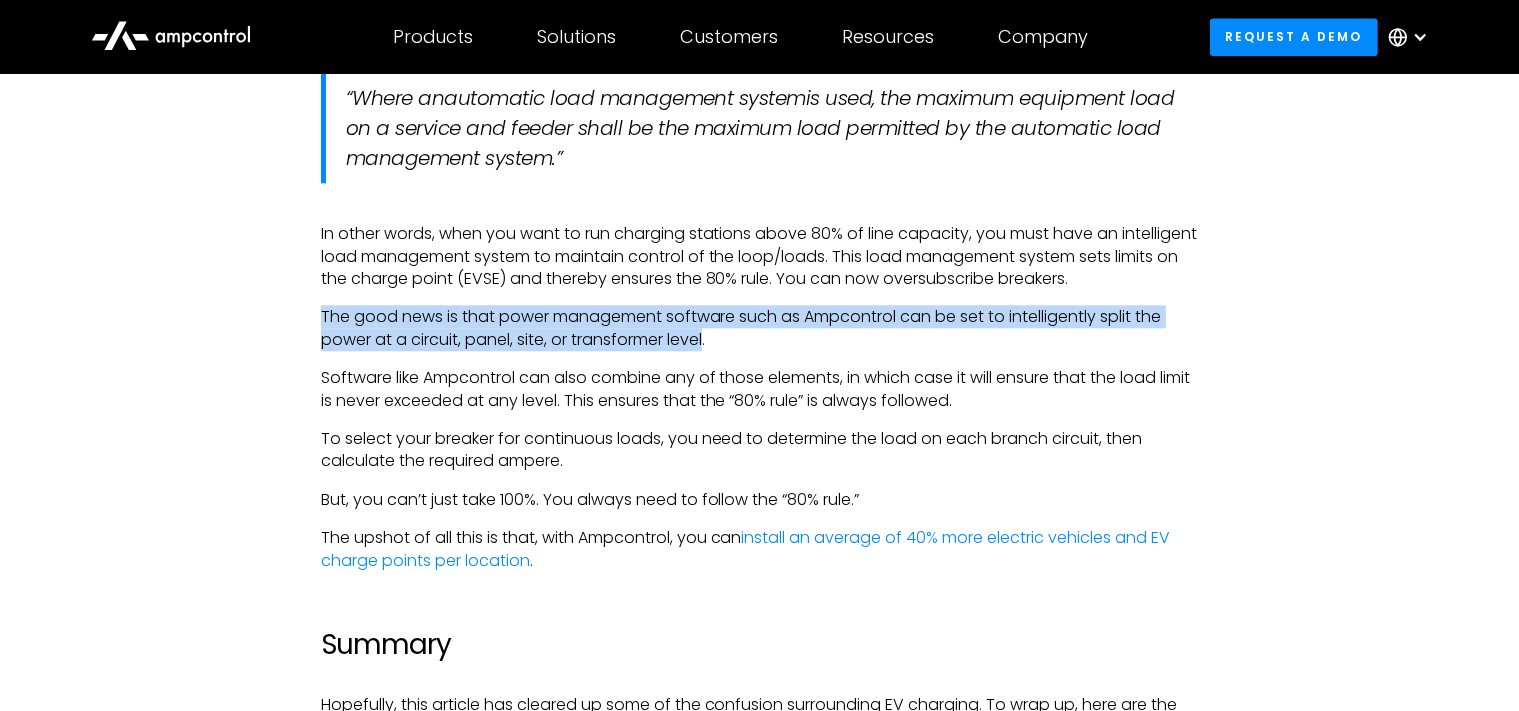 click on "The good news is that power management software such as Ampcontrol can be set to intelligently split the power at a circuit, panel, site, or transformer level." at bounding box center (760, 328) 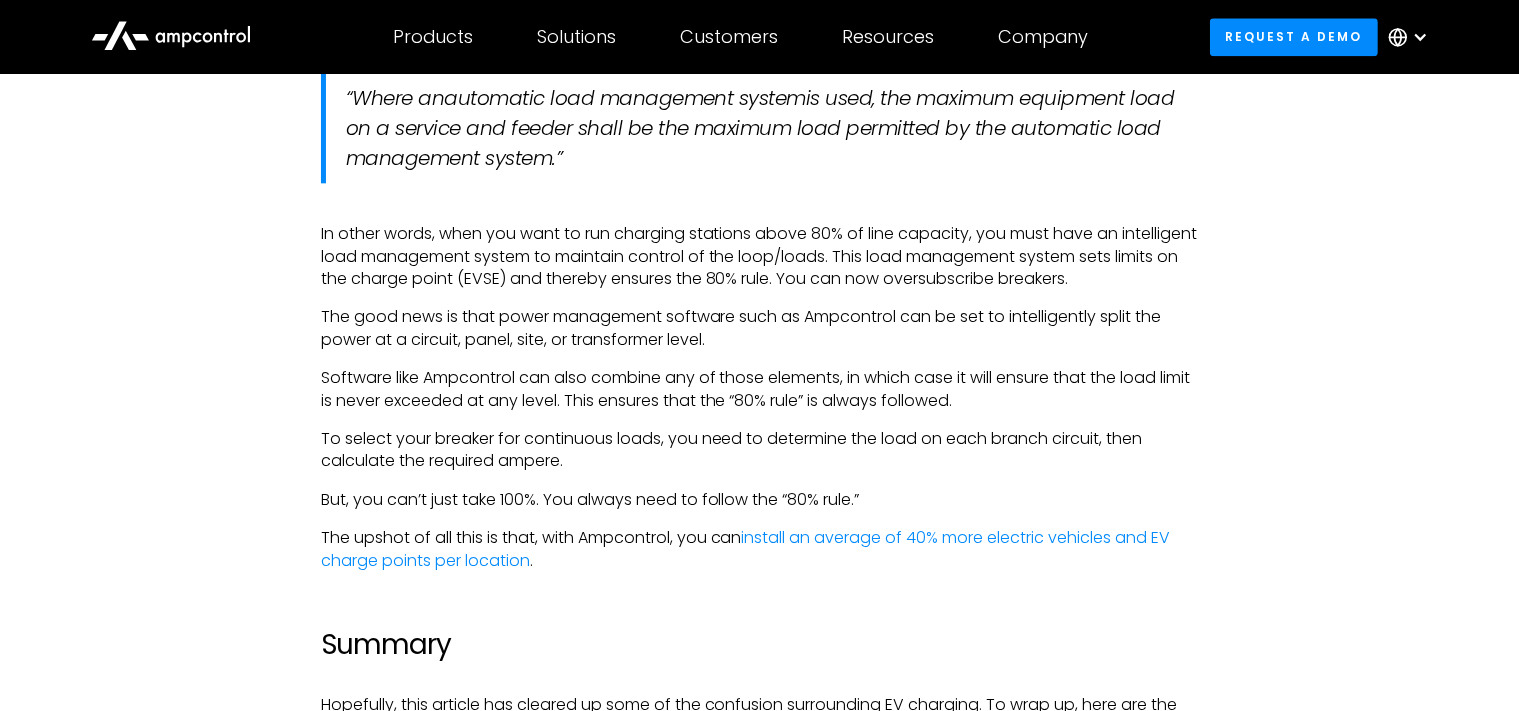 click on "The good news is that power management software such as Ampcontrol can be set to intelligently split the power at a circuit, panel, site, or transformer level." at bounding box center (760, 328) 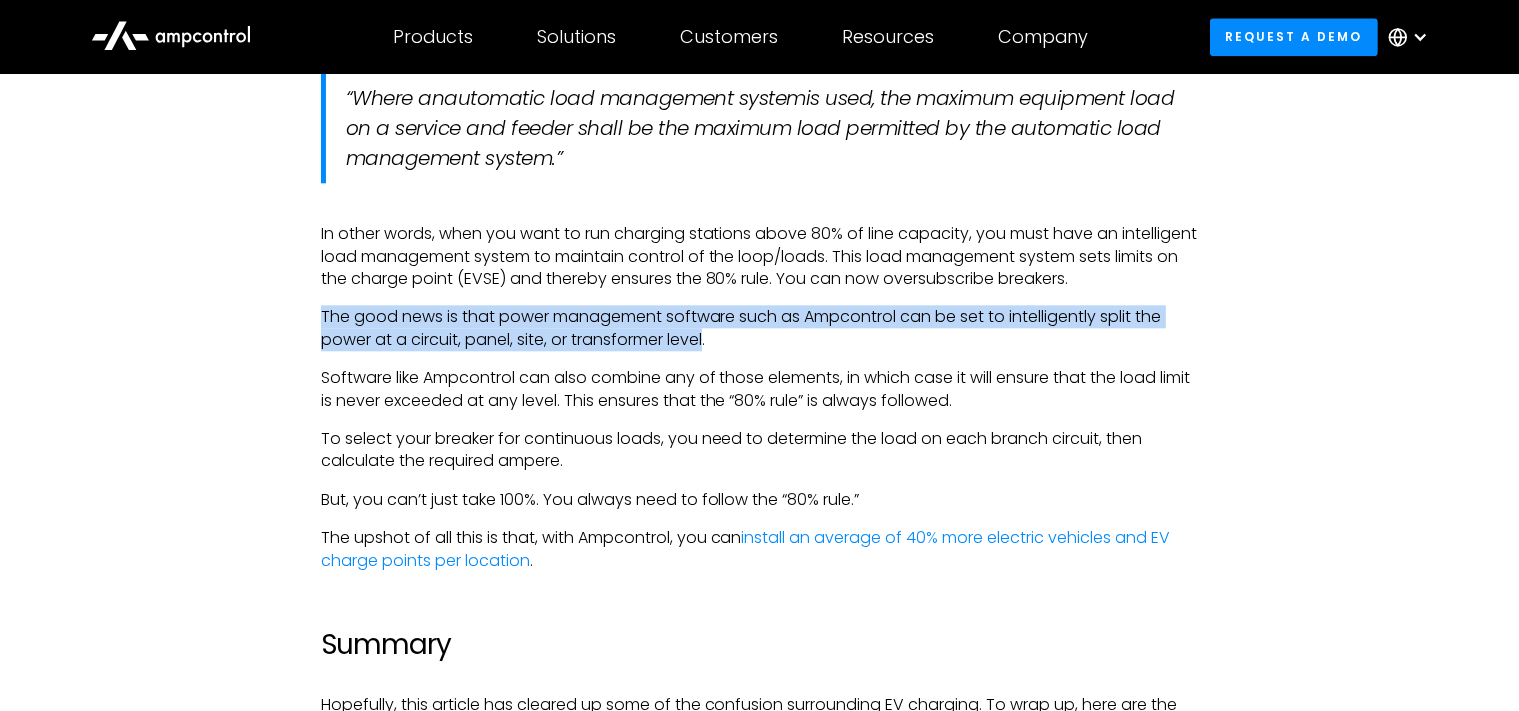 click on "The good news is that power management software such as Ampcontrol can be set to intelligently split the power at a circuit, panel, site, or transformer level." at bounding box center (760, 328) 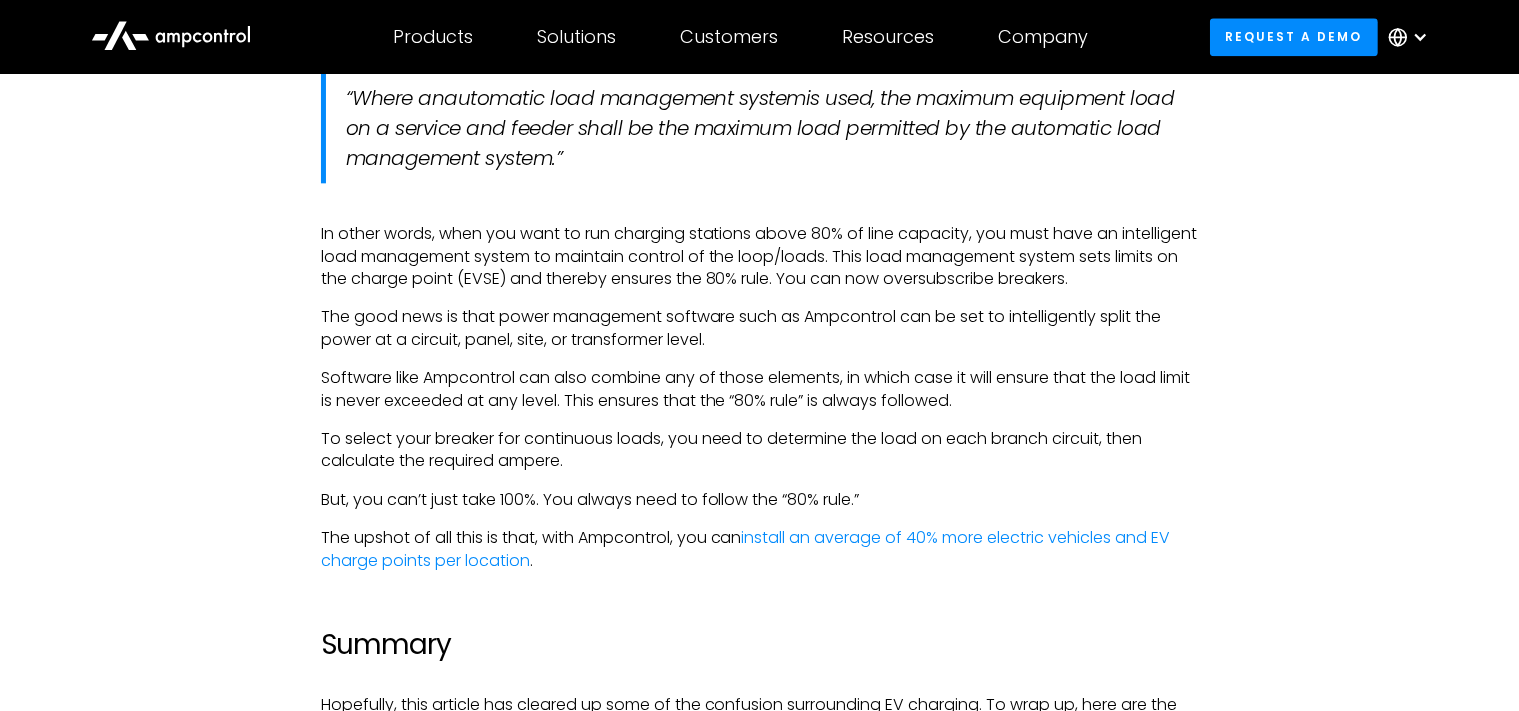 click on "The good news is that power management software such as Ampcontrol can be set to intelligently split the power at a circuit, panel, site, or transformer level." at bounding box center (760, 328) 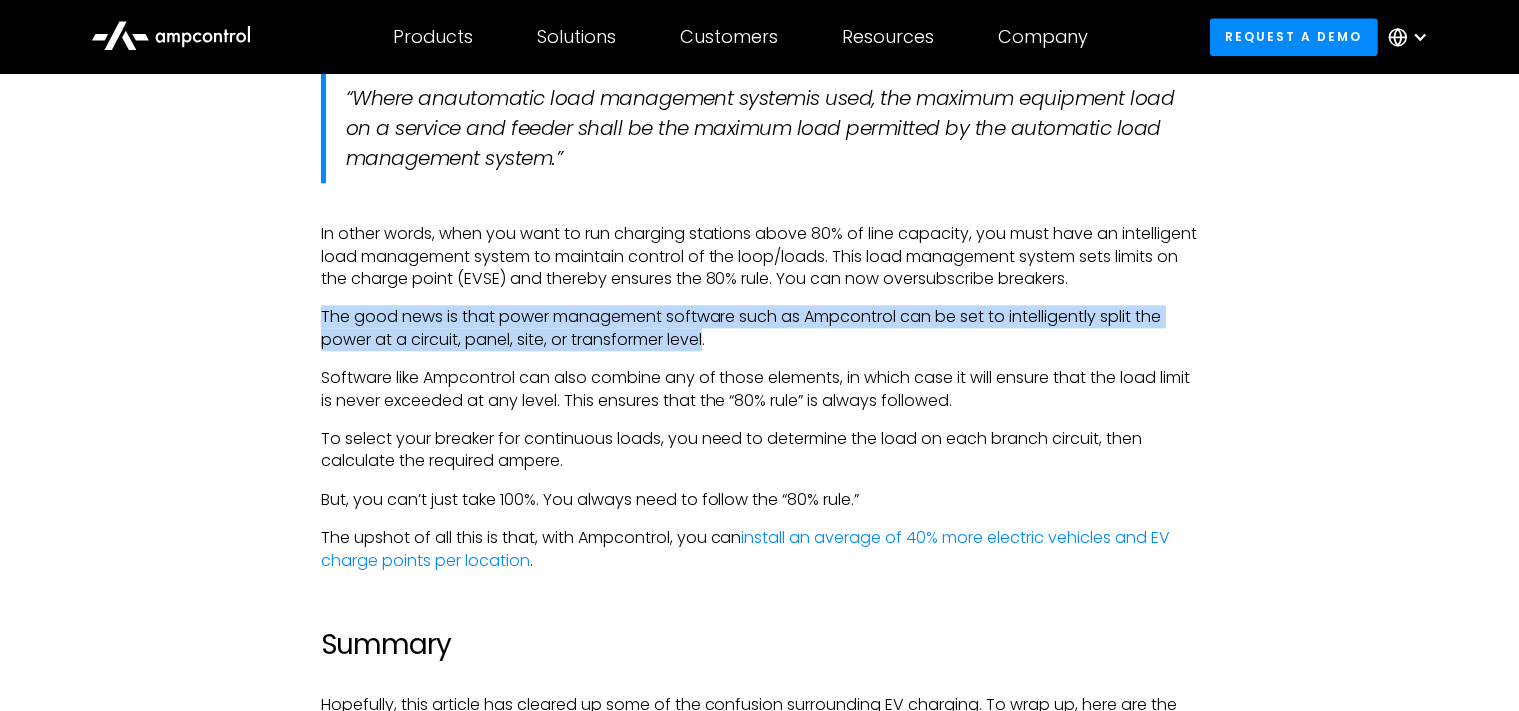 click on "The good news is that power management software such as Ampcontrol can be set to intelligently split the power at a circuit, panel, site, or transformer level." at bounding box center [760, 328] 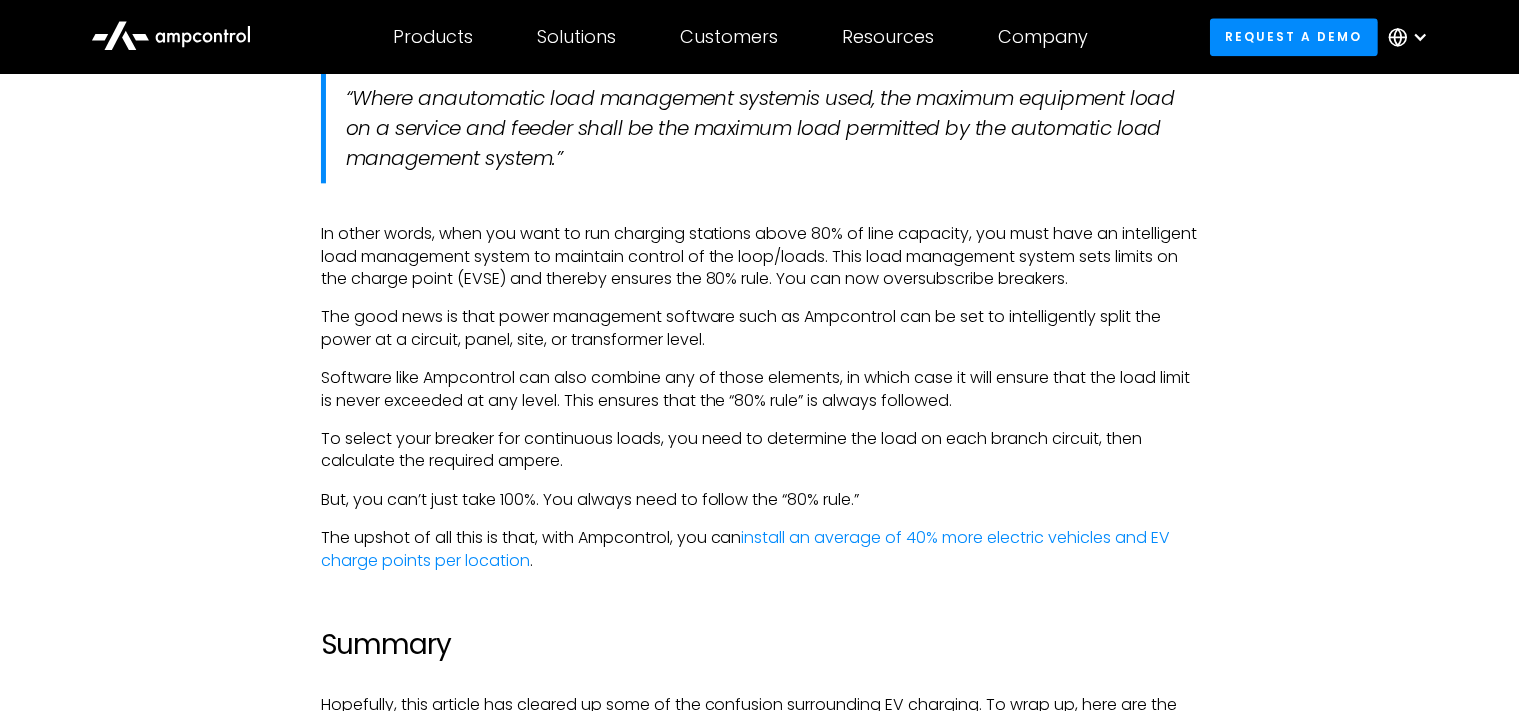 click on "The good news is that power management software such as Ampcontrol can be set to intelligently split the power at a circuit, panel, site, or transformer level." at bounding box center (760, 328) 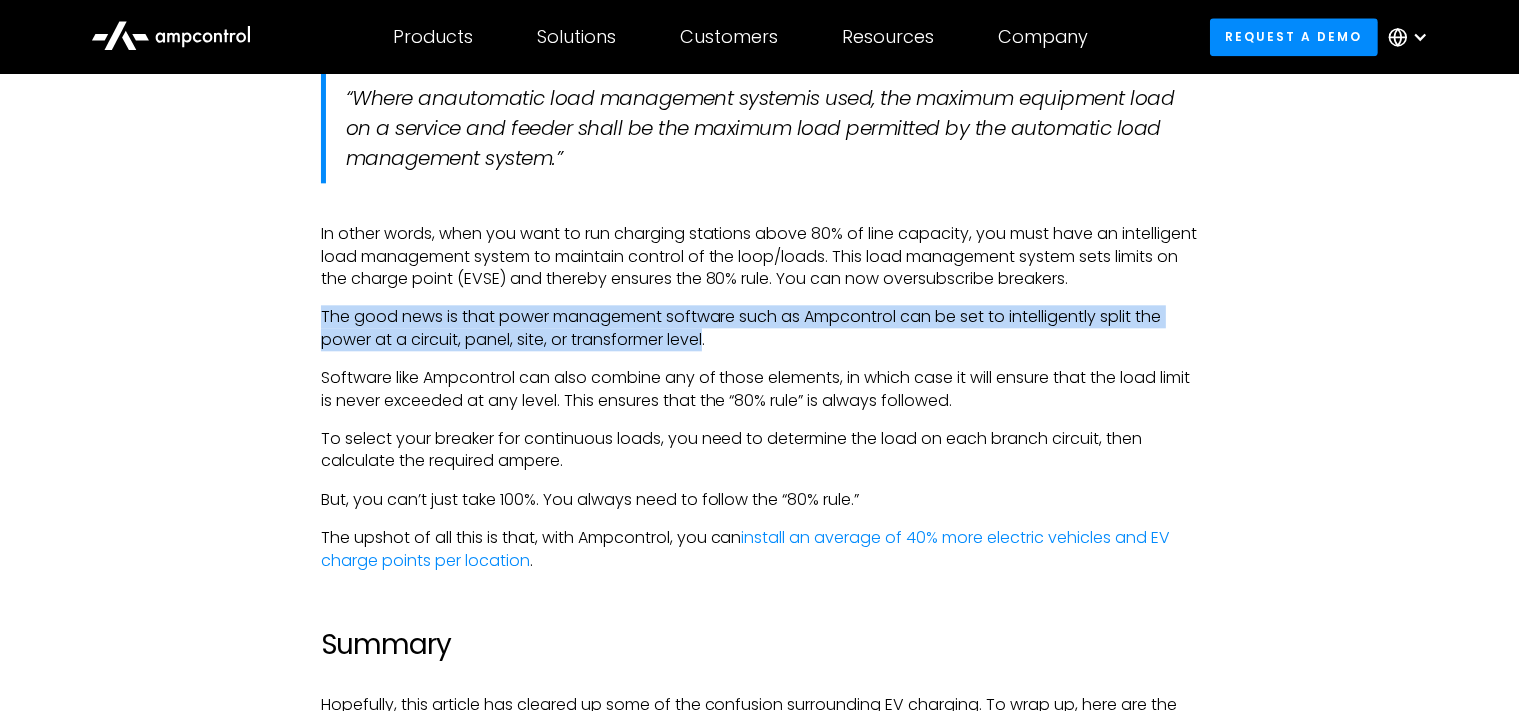 click on "The good news is that power management software such as Ampcontrol can be set to intelligently split the power at a circuit, panel, site, or transformer level." at bounding box center [760, 328] 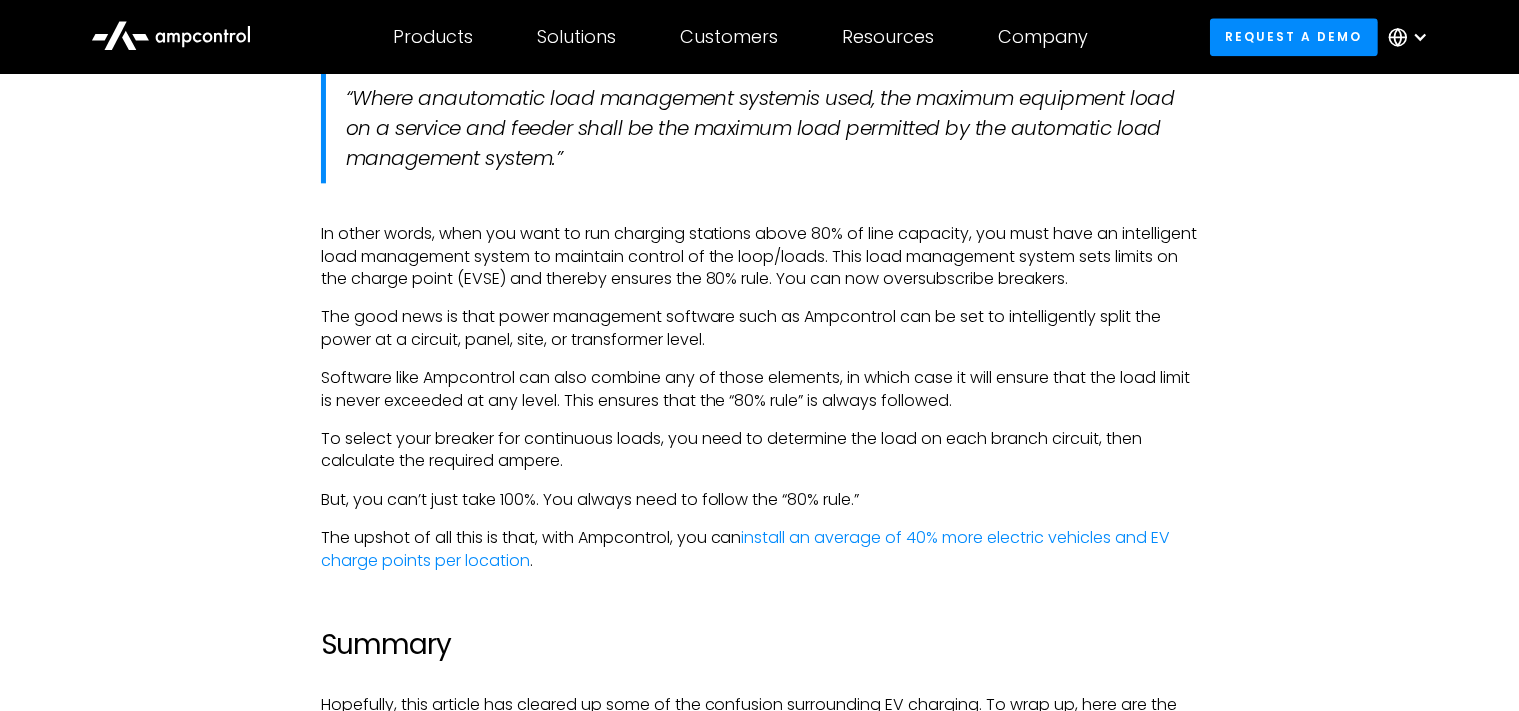 click on "The good news is that power management software such as Ampcontrol can be set to intelligently split the power at a circuit, panel, site, or transformer level." at bounding box center (760, 328) 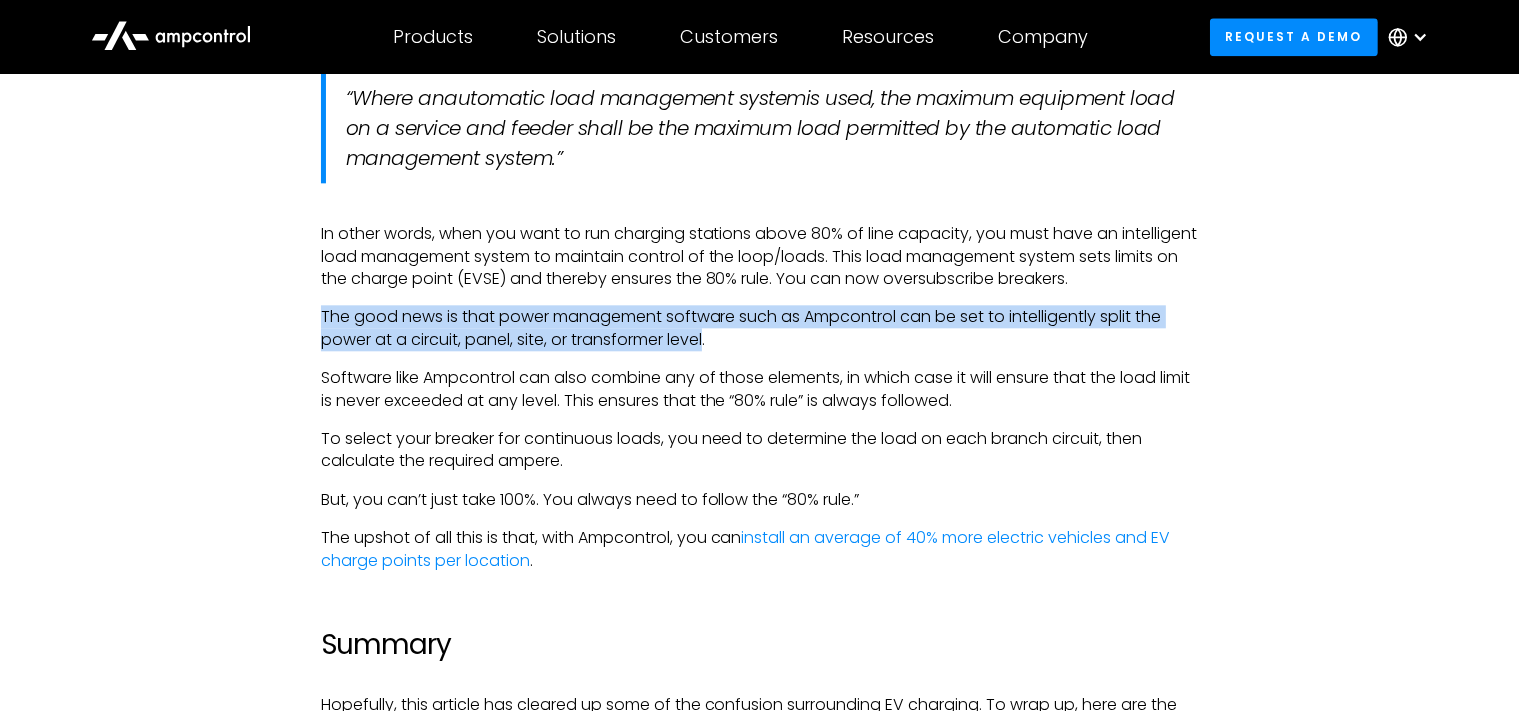 click on "The good news is that power management software such as Ampcontrol can be set to intelligently split the power at a circuit, panel, site, or transformer level." at bounding box center [760, 328] 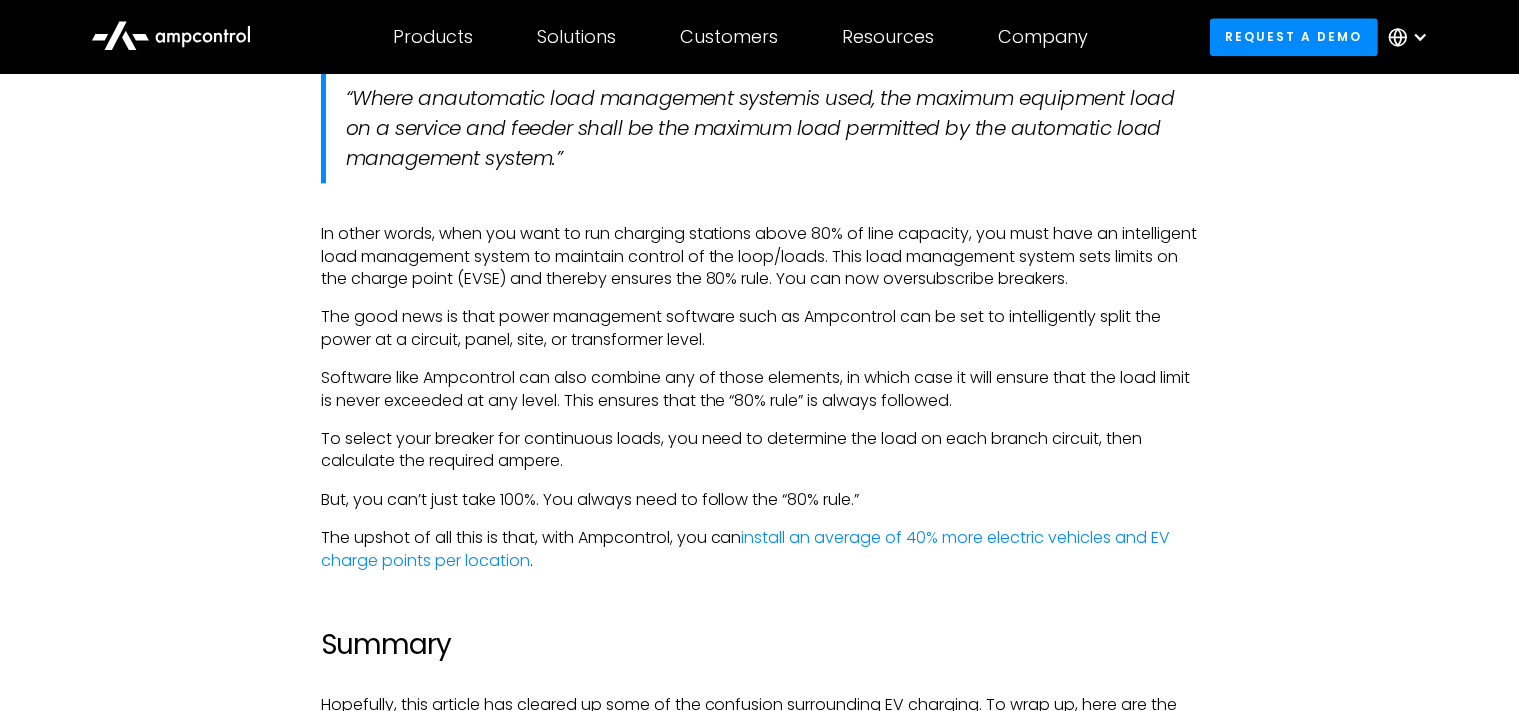 click on "The good news is that power management software such as Ampcontrol can be set to intelligently split the power at a circuit, panel, site, or transformer level." at bounding box center [760, 328] 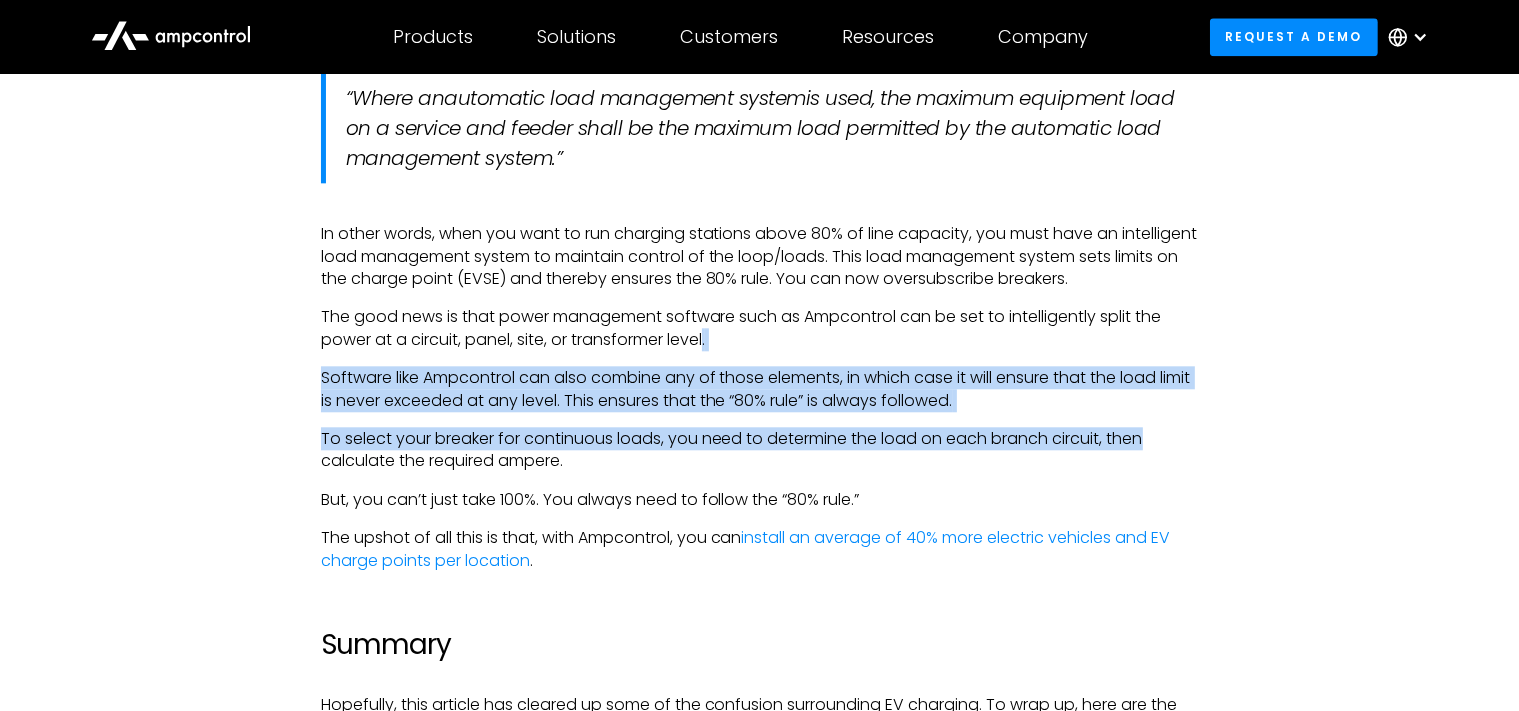 drag, startPoint x: 1122, startPoint y: 342, endPoint x: 1146, endPoint y: 430, distance: 91.214035 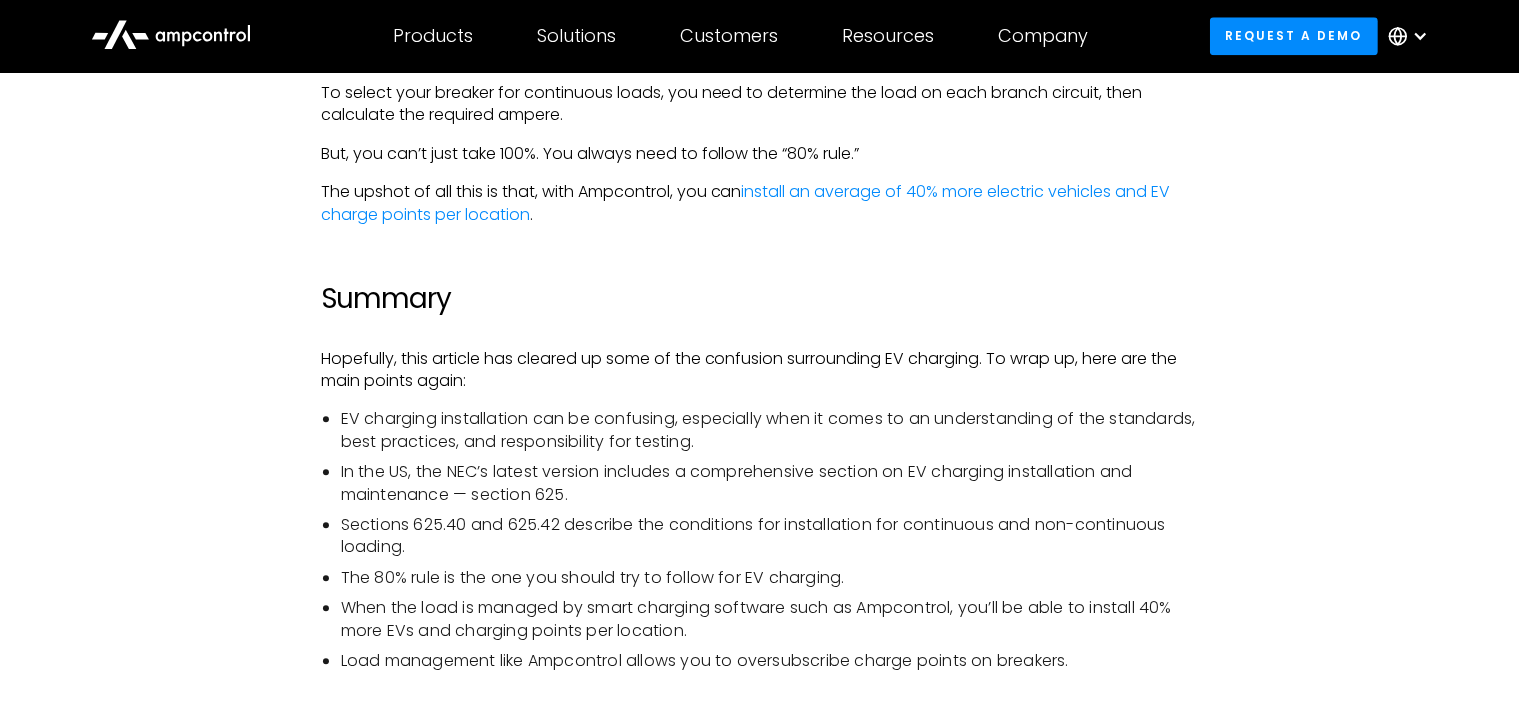 scroll, scrollTop: 5317, scrollLeft: 0, axis: vertical 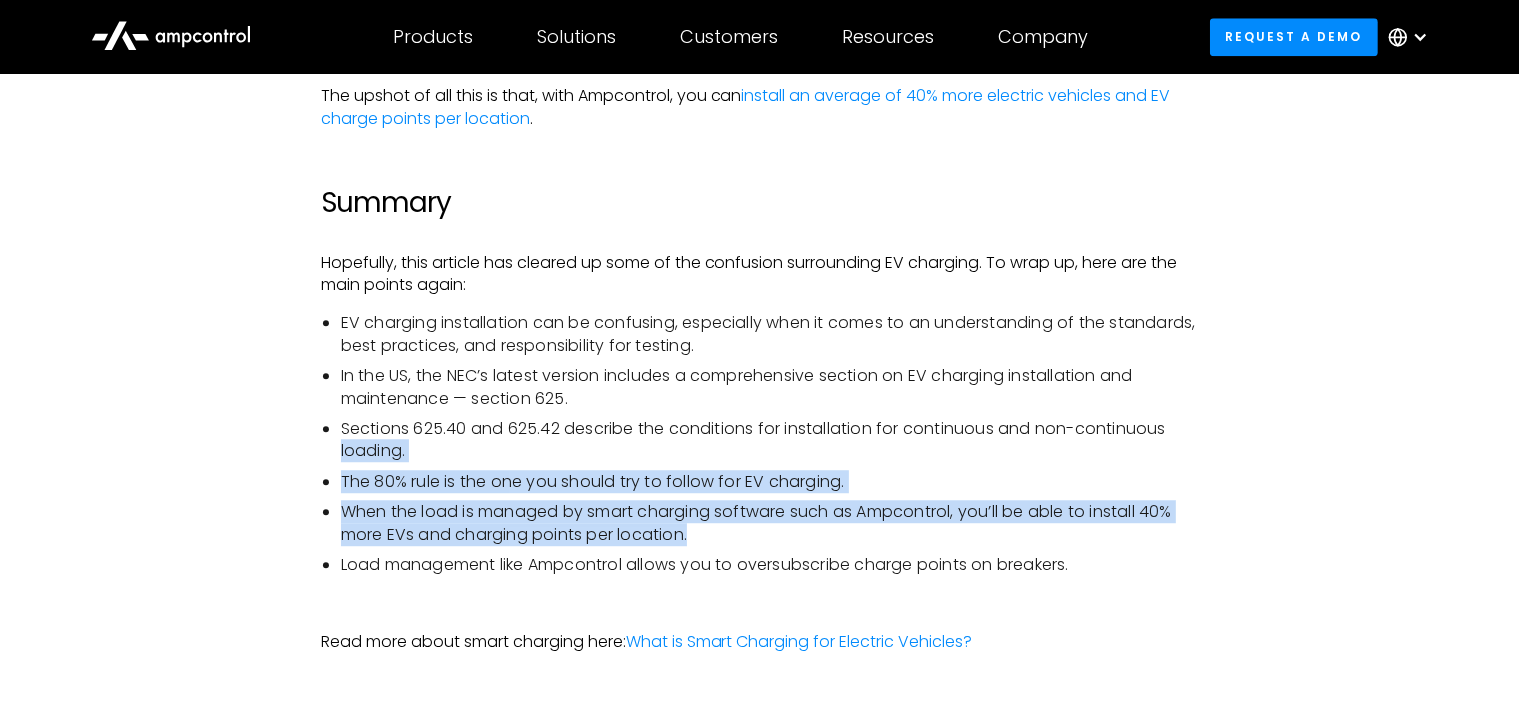 drag, startPoint x: 1282, startPoint y: 427, endPoint x: 1275, endPoint y: 530, distance: 103.23759 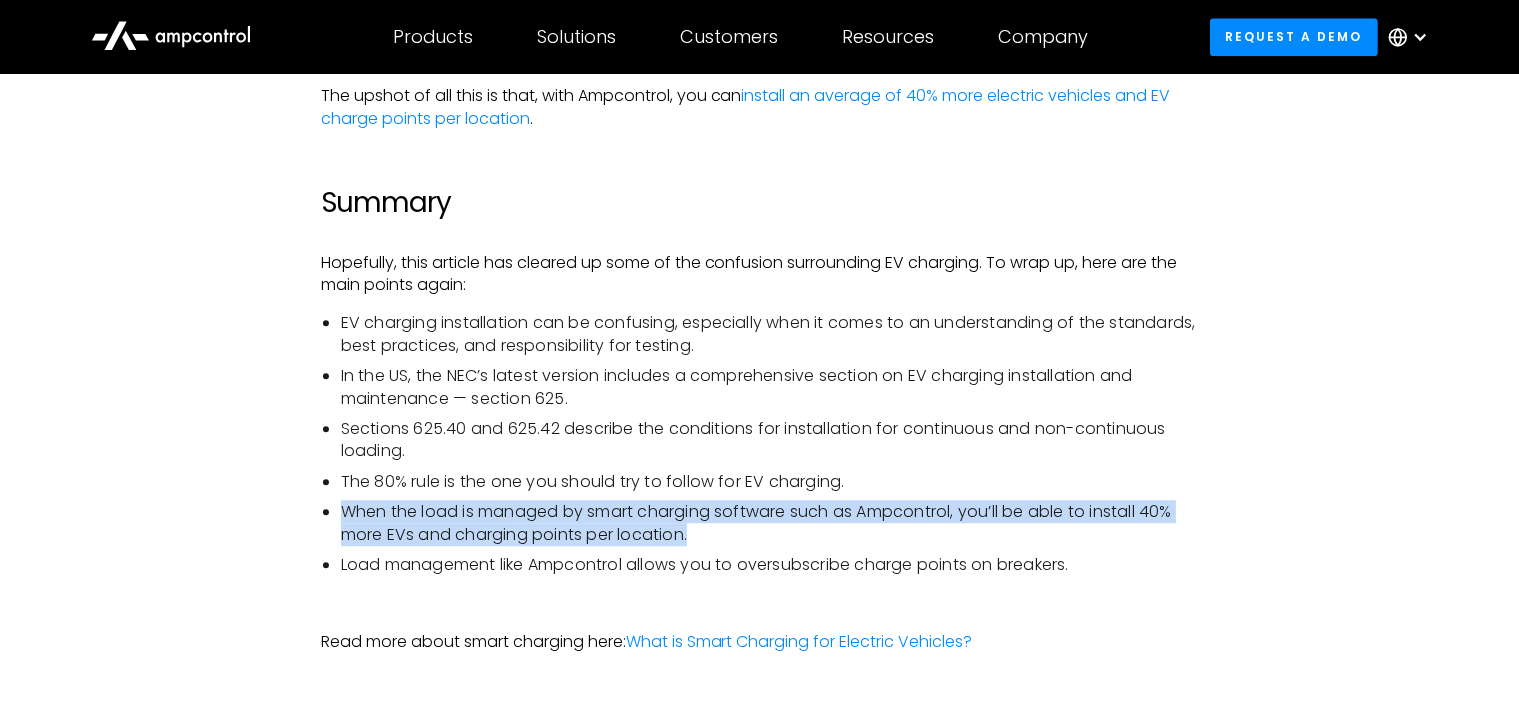 drag, startPoint x: 1275, startPoint y: 530, endPoint x: 1290, endPoint y: 497, distance: 36.249138 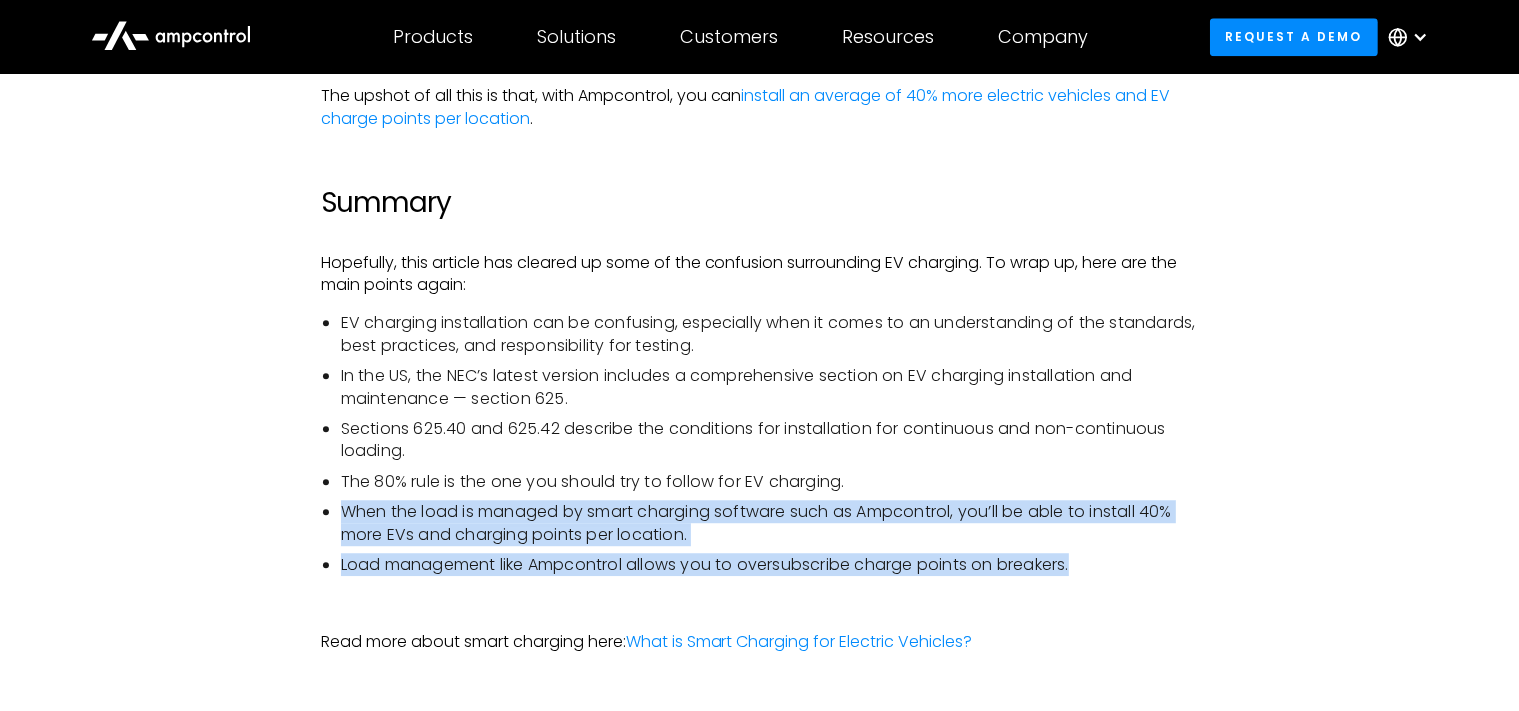 drag, startPoint x: 1290, startPoint y: 497, endPoint x: 1282, endPoint y: 552, distance: 55.578773 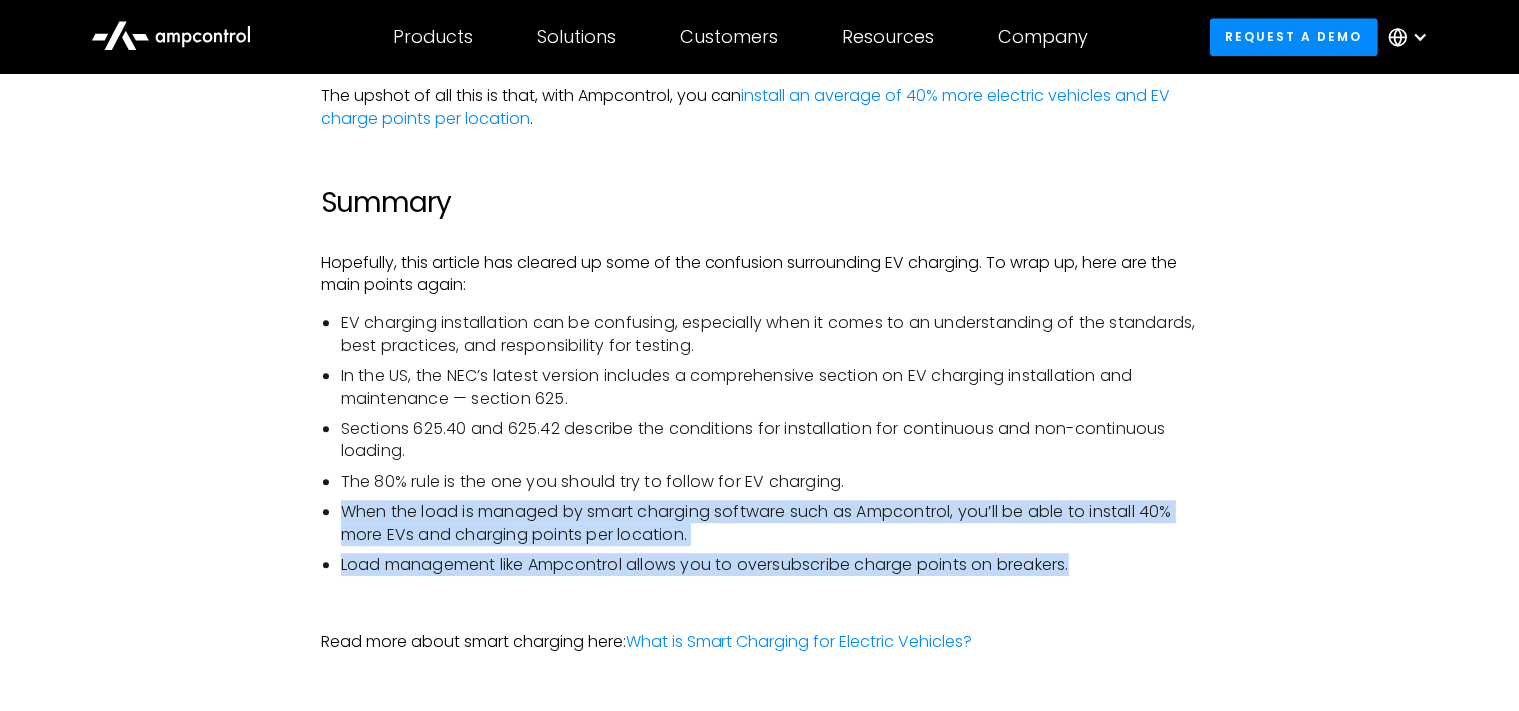 drag, startPoint x: 1282, startPoint y: 552, endPoint x: 1277, endPoint y: 474, distance: 78.160095 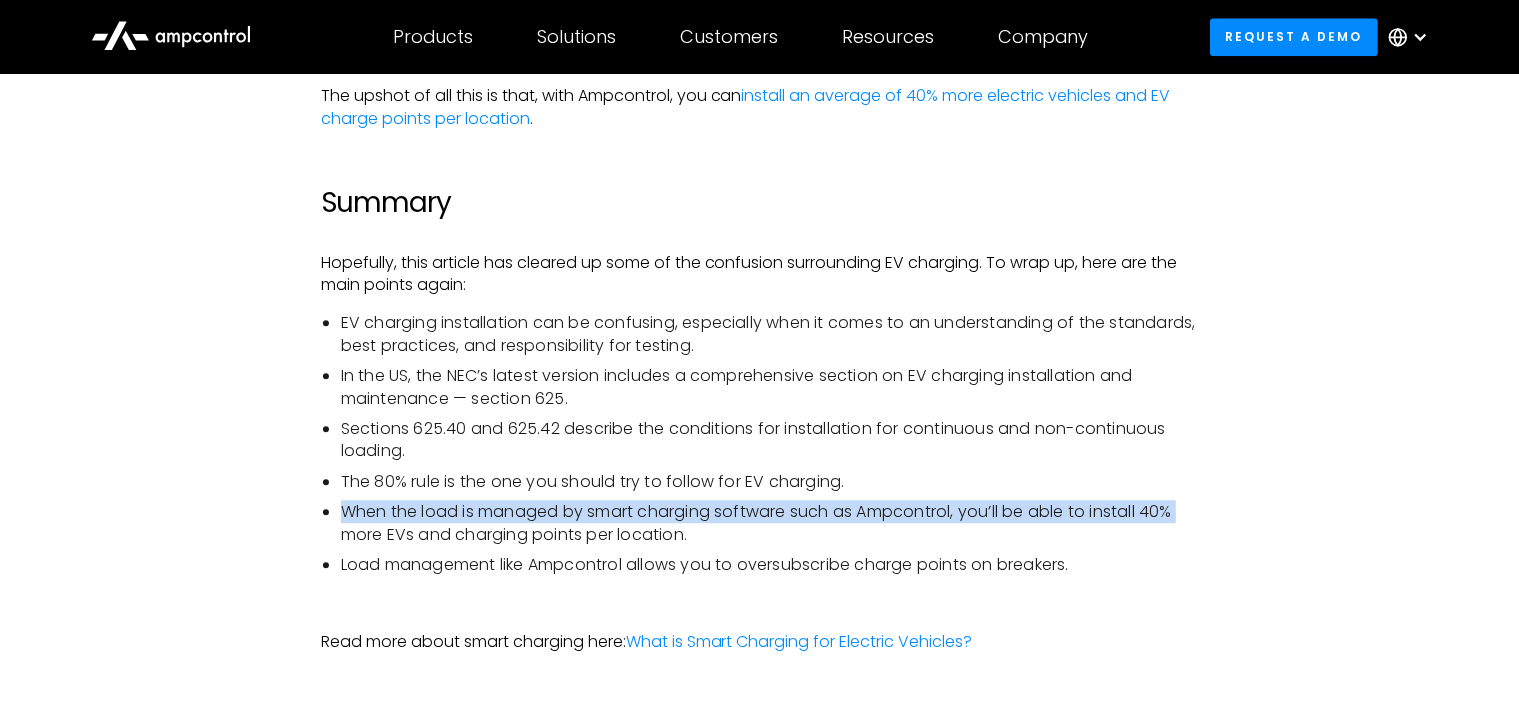 drag, startPoint x: 1277, startPoint y: 474, endPoint x: 1274, endPoint y: 520, distance: 46.09772 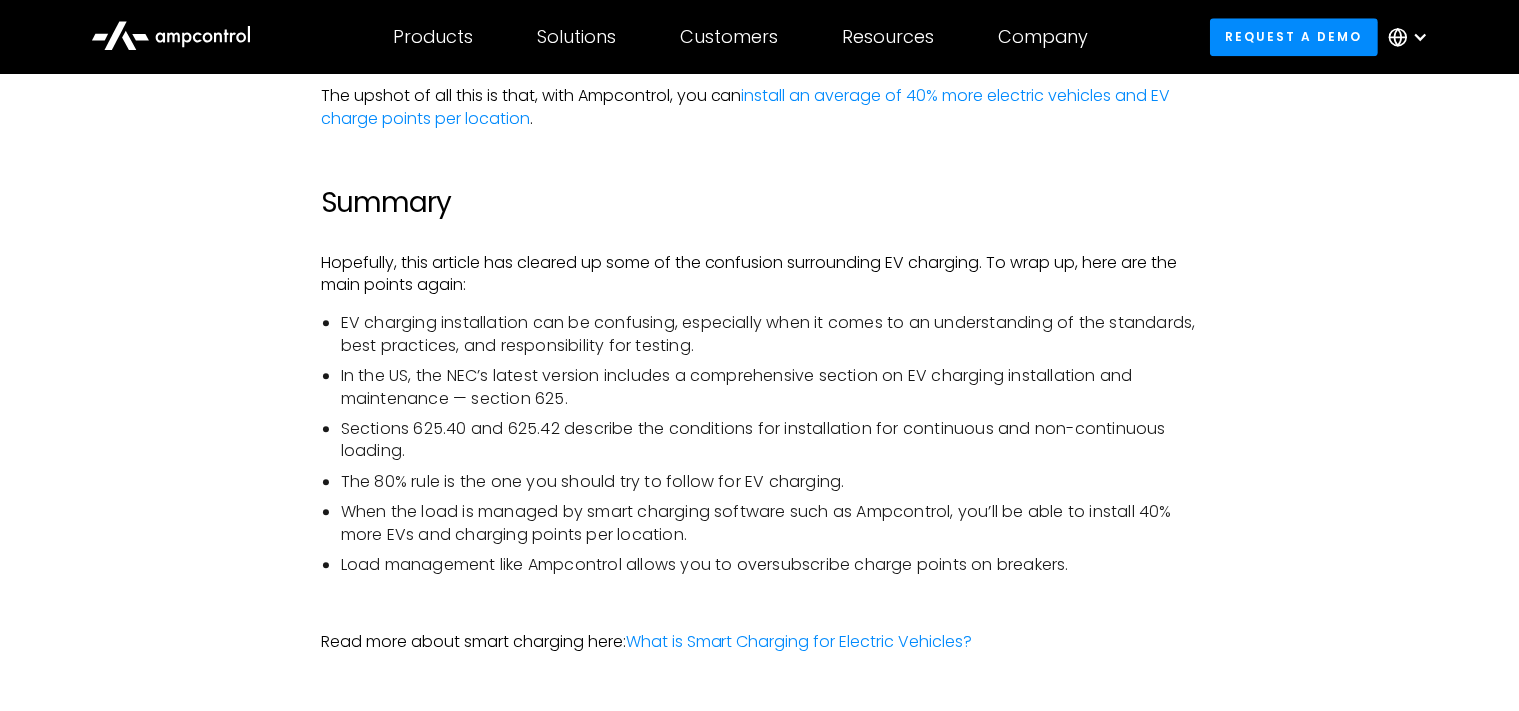 click on "Let’s face it — for many people, when it comes to charging electric vehicles, there is a whole lot of confusion. When it comes to installing electric vehicle charging equipment, there are many things to plan and consider. For instance, you’ll need charge points, branch circuits, circuit breakers, and more. Then there’s the issue of responsibility. Who is actually in charge of electrical systems? Who is testing the hardware and setting standards for “behind-the-meter” installations? The good news is — it doesn’t need to be confusing. This article will help you cut through the information overload out there and answer the critical questions. If you want to learn more about energy management and smart charging, download our new report,  " Energy Management 101: How to Efficiently Charge Electric Fleets " . What is The National Electric Code (NEC) In the US, the  NEC provides useful guidance Optimize your fleet's charging strategy and cut energy costs—try our powerful  EV simulation tool ‍ -" at bounding box center (759, -1669) 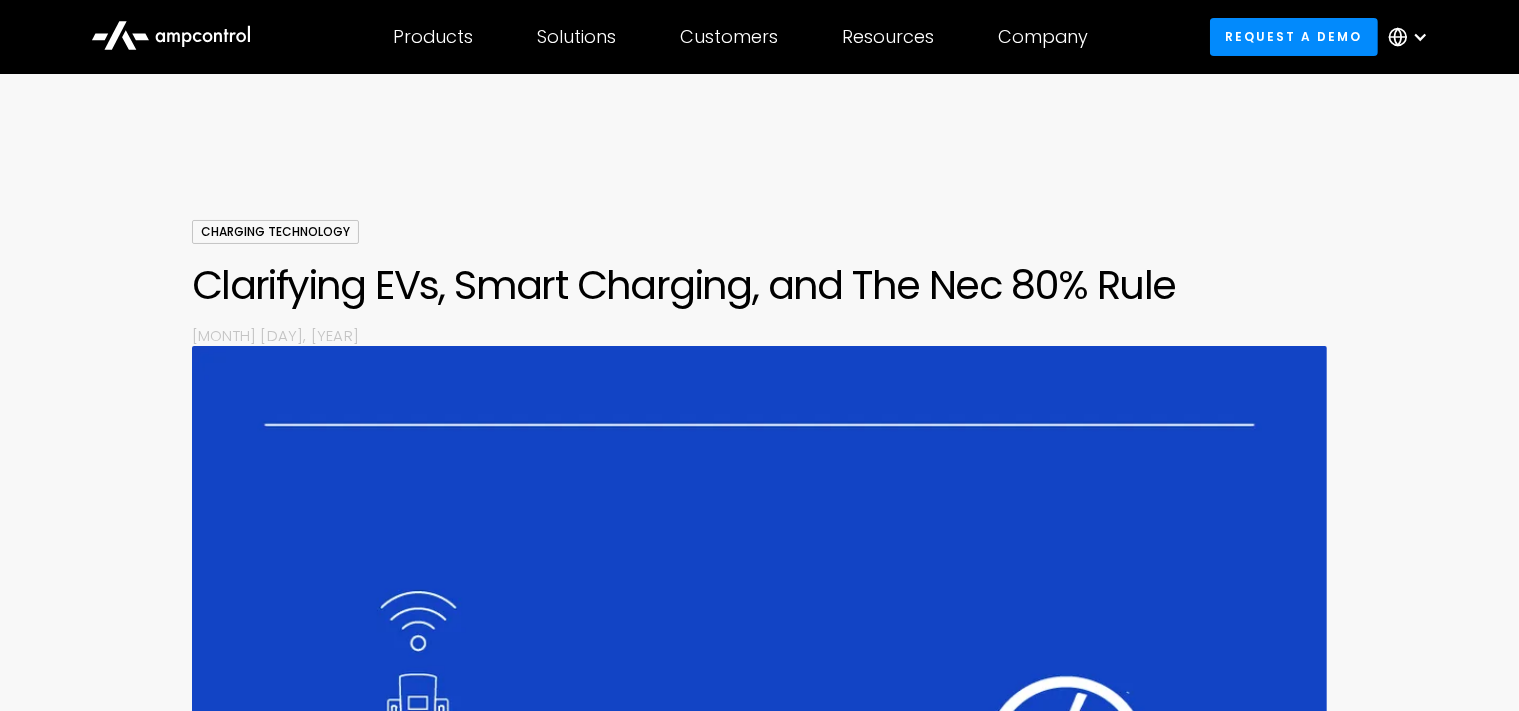 scroll, scrollTop: 0, scrollLeft: 0, axis: both 